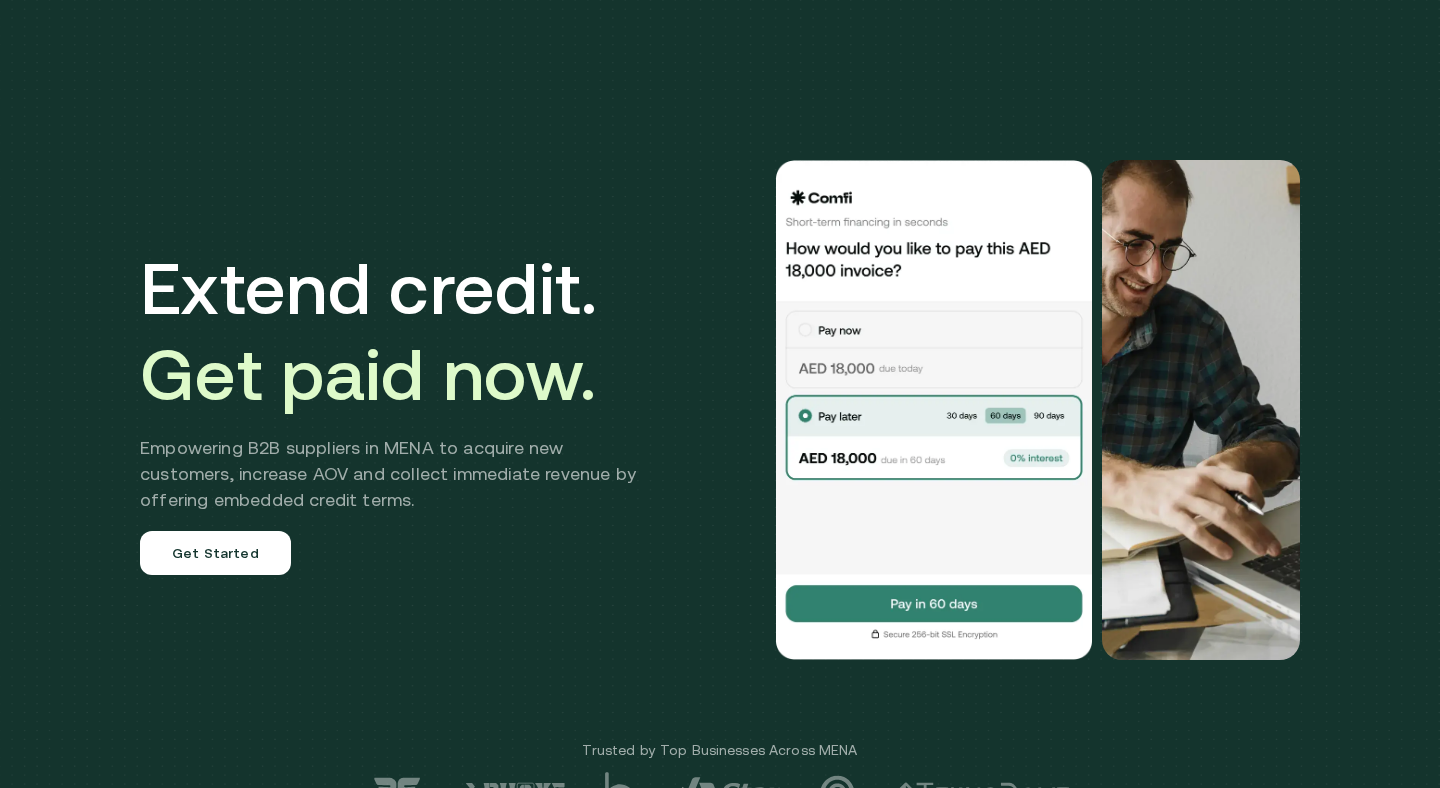 scroll, scrollTop: 0, scrollLeft: 0, axis: both 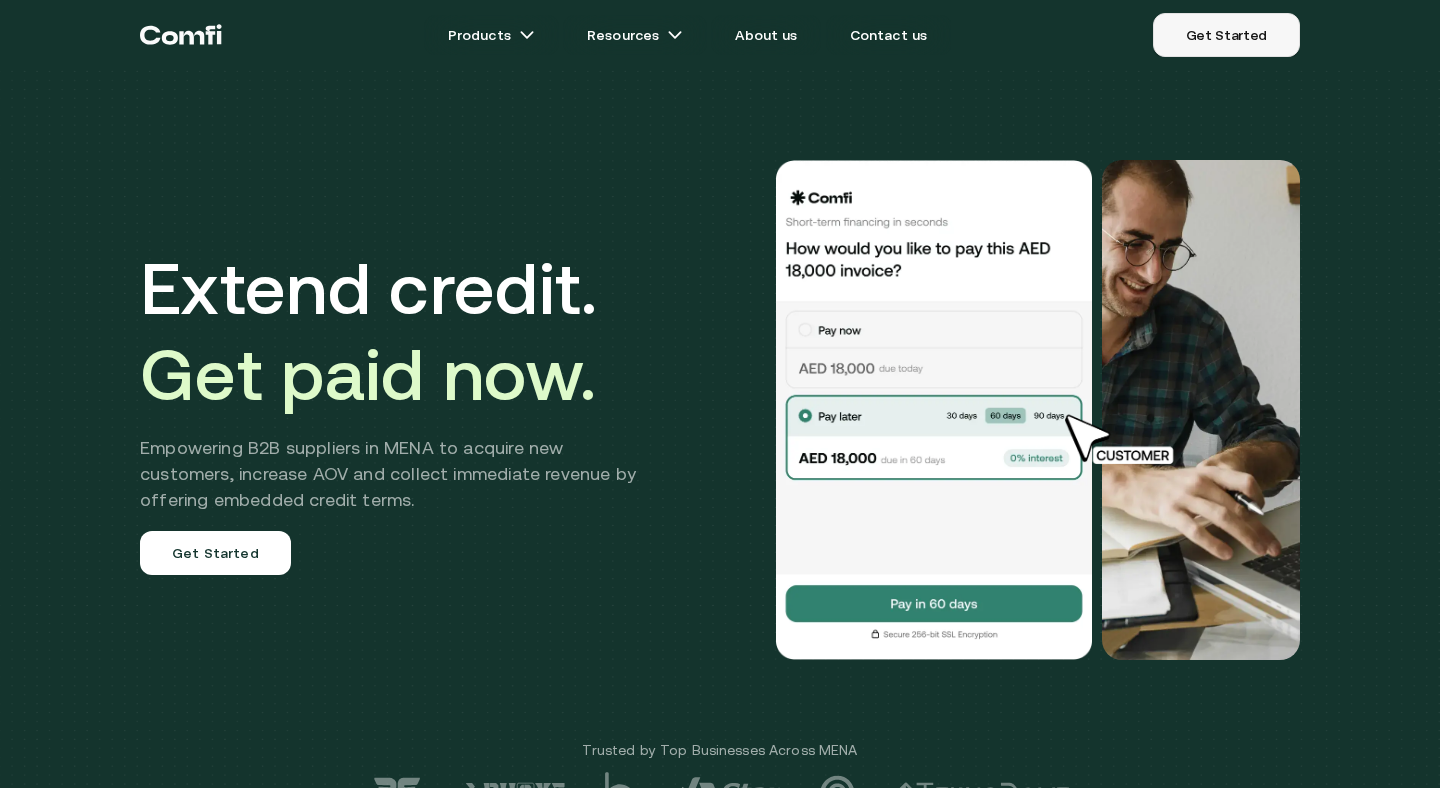 click on "Get Started" at bounding box center (1226, 35) 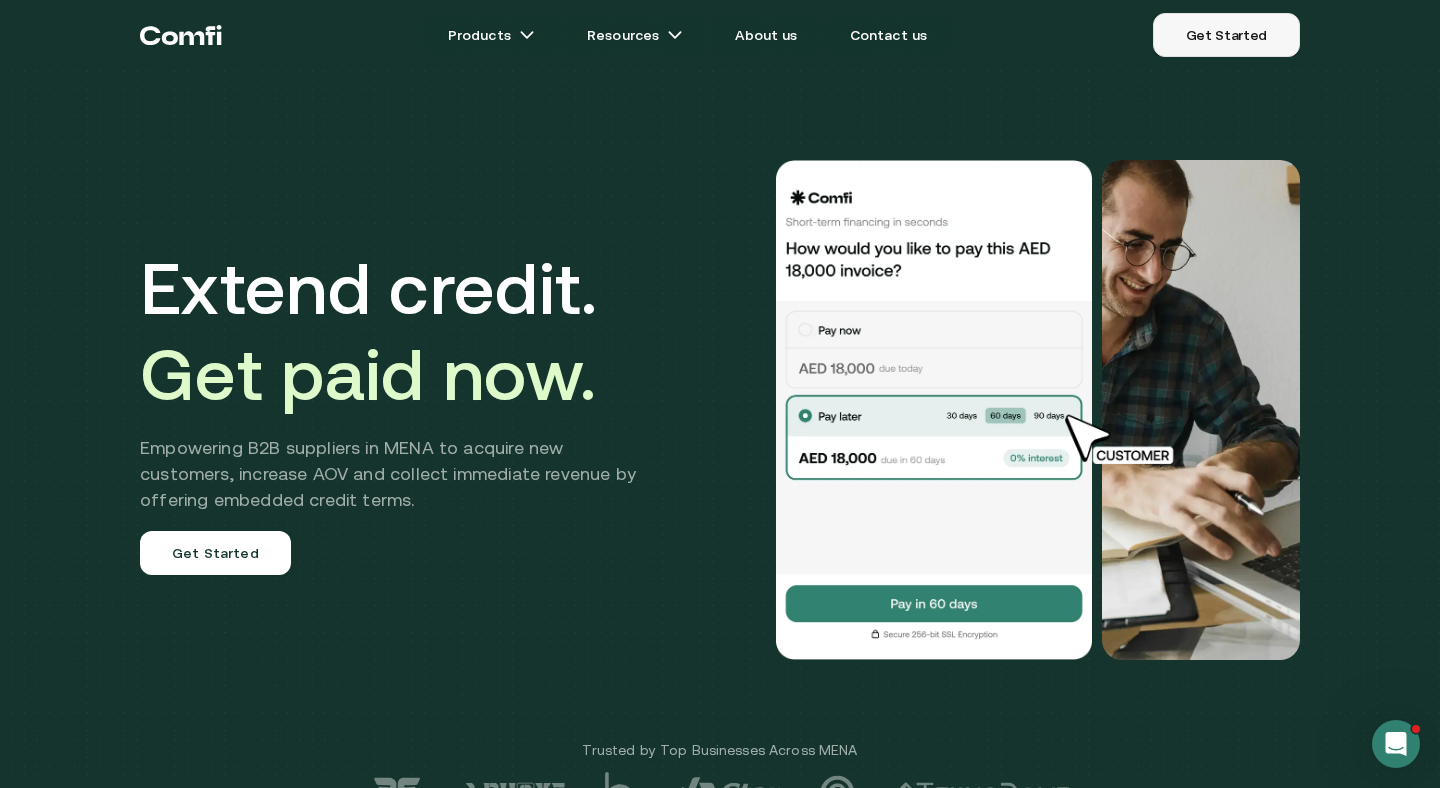 scroll, scrollTop: 0, scrollLeft: 0, axis: both 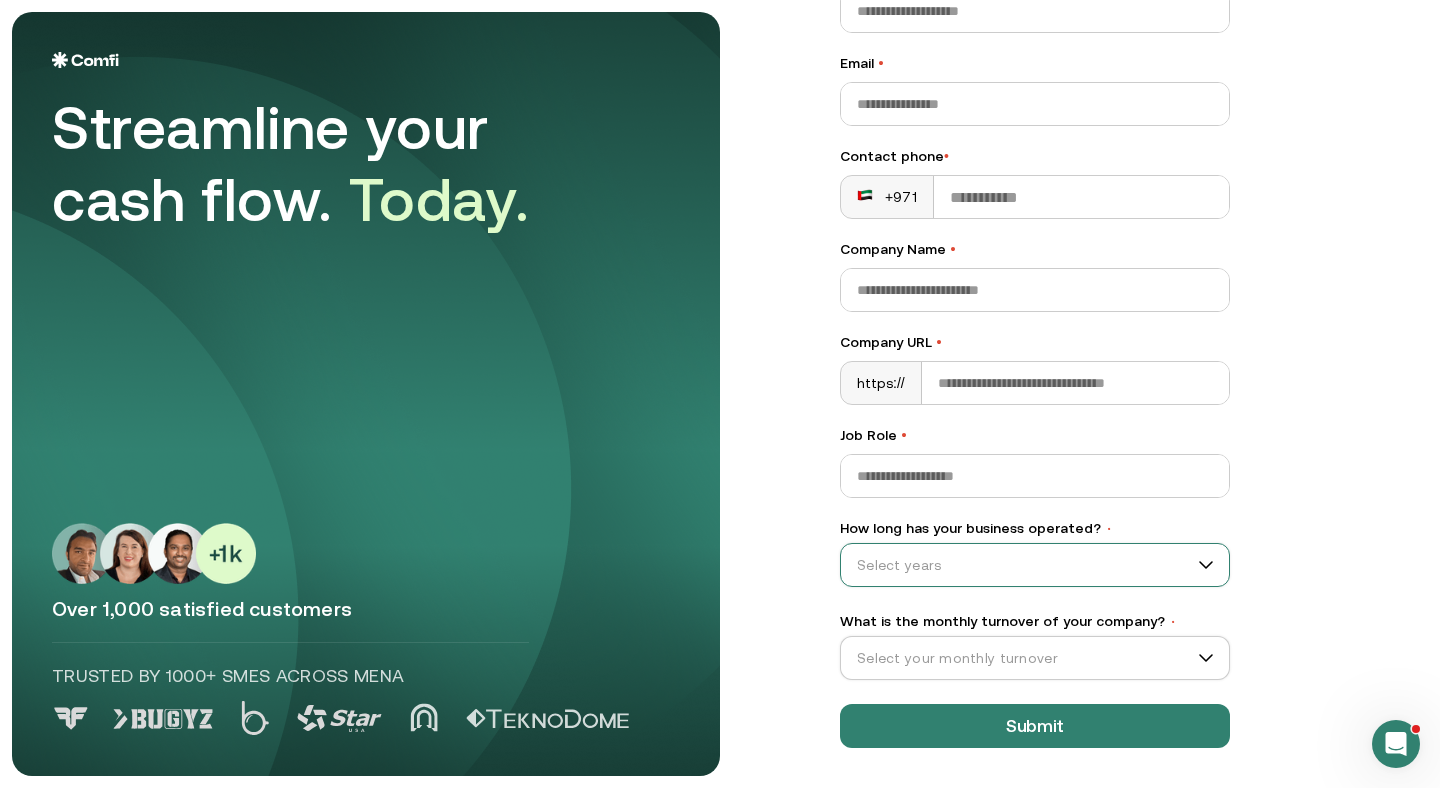 click on "How long has your business operated? •" at bounding box center [1026, 565] 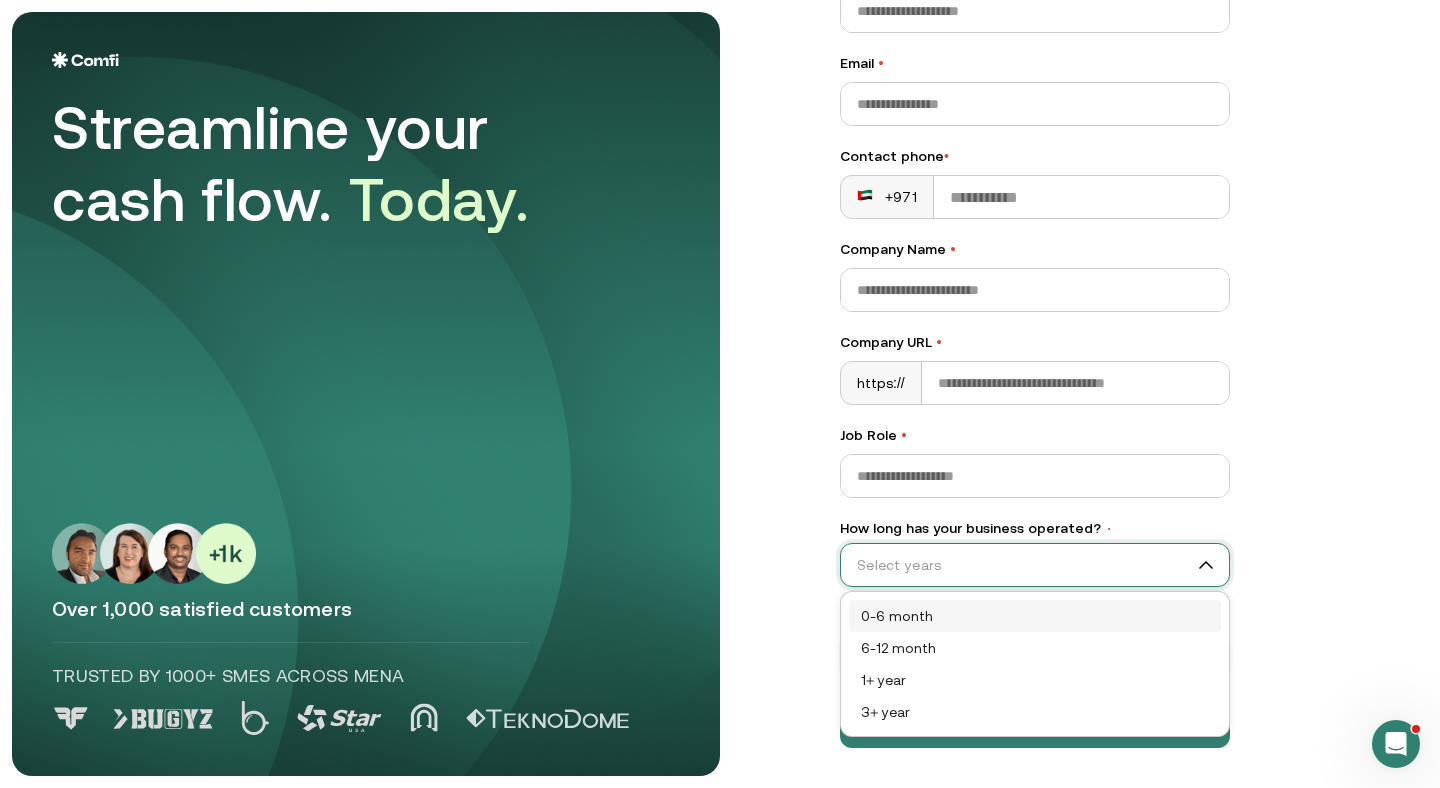 scroll, scrollTop: 0, scrollLeft: 0, axis: both 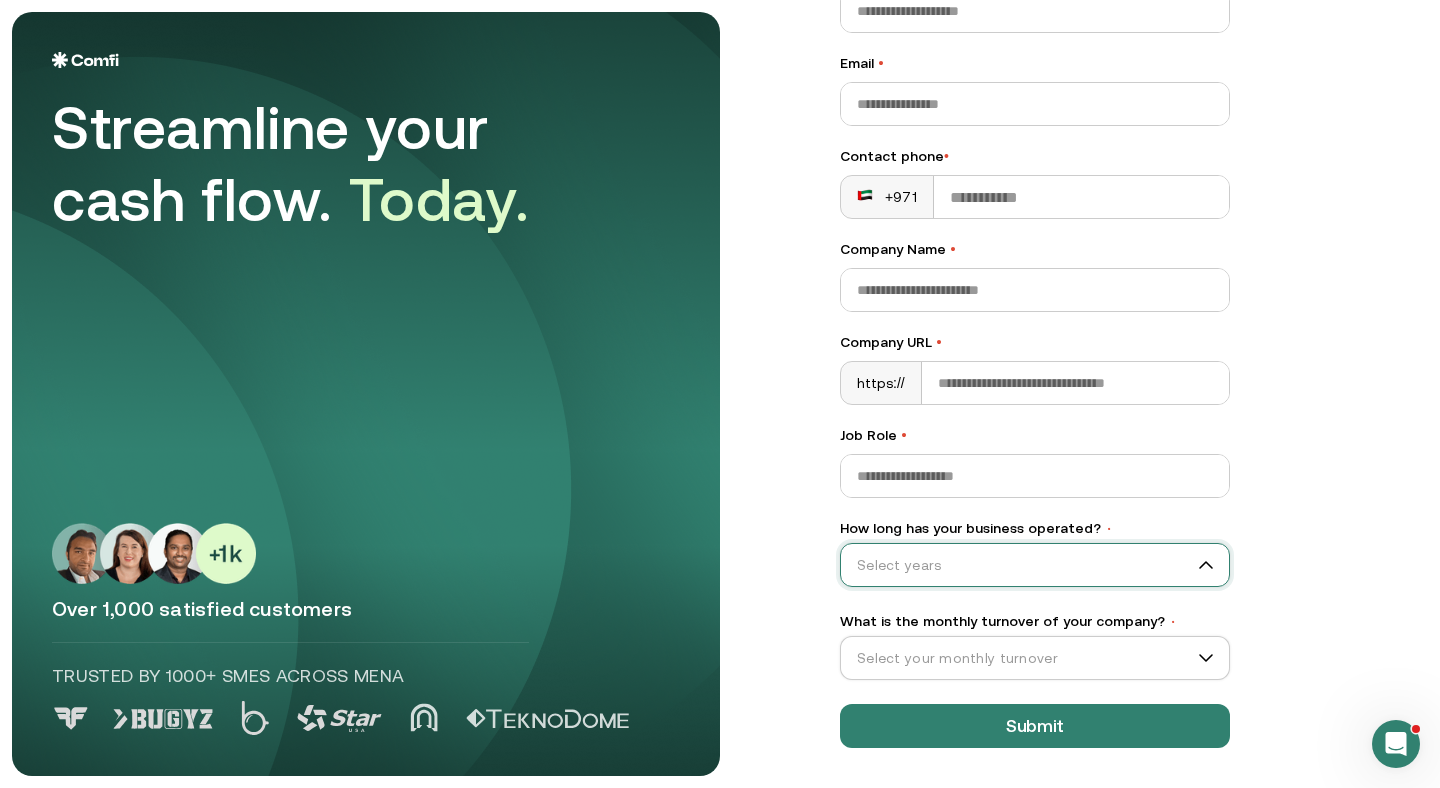 click on "How long has your business operated? •" at bounding box center [1026, 565] 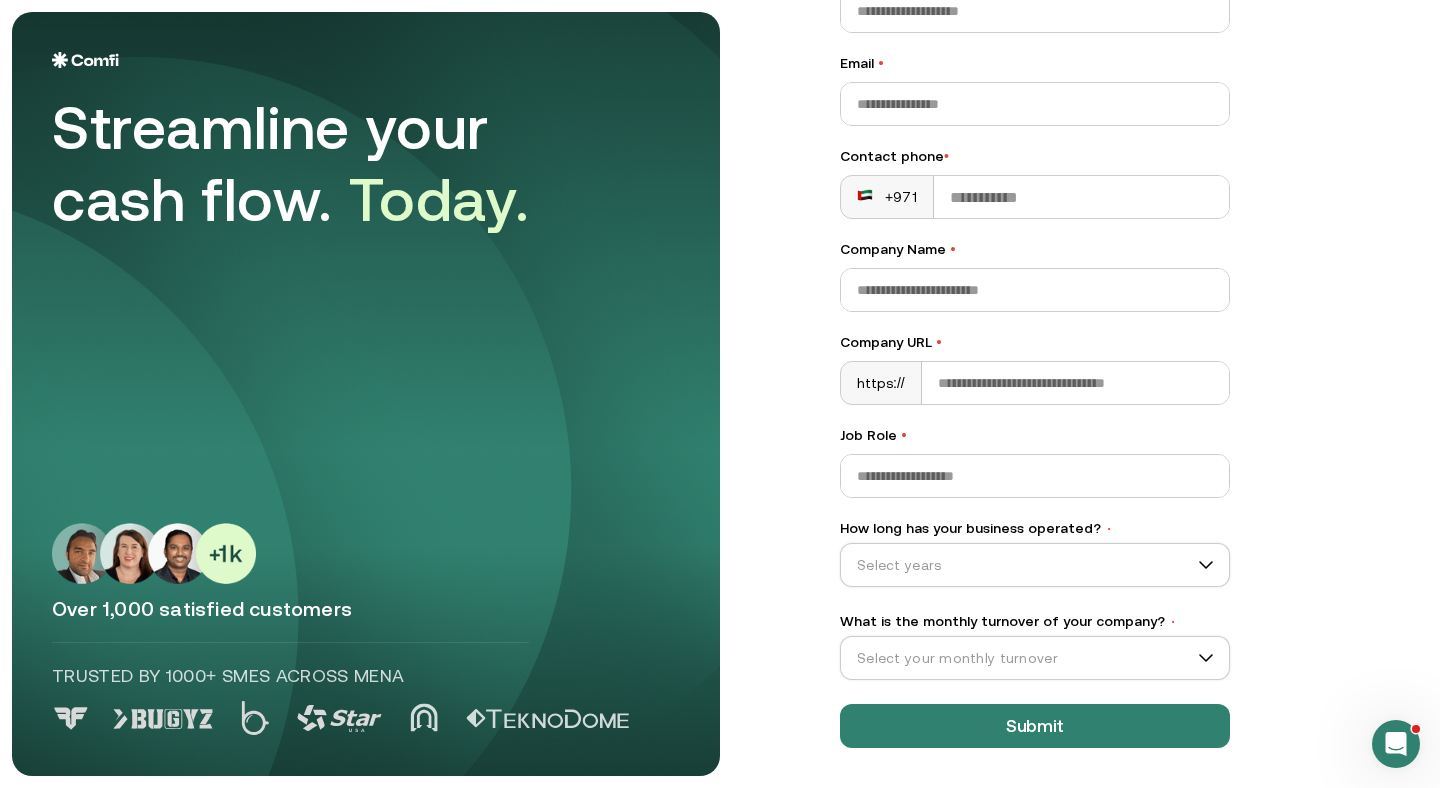 click on "Streamline your cash flow.   Today. Over 1,000 satisfied customers Trusted by 1000+ SMEs across MENA Let’s Get Started Full name • Email • Contact phone  •  +971 Company Name • Company URL • https:// Job Role • How long has your business operated? • Select years What is the monthly turnover of your company? • Select your monthly turnover Trusted by 1000+ SMEs across mena 4.8 Average rating from customers Submit" at bounding box center [720, 394] 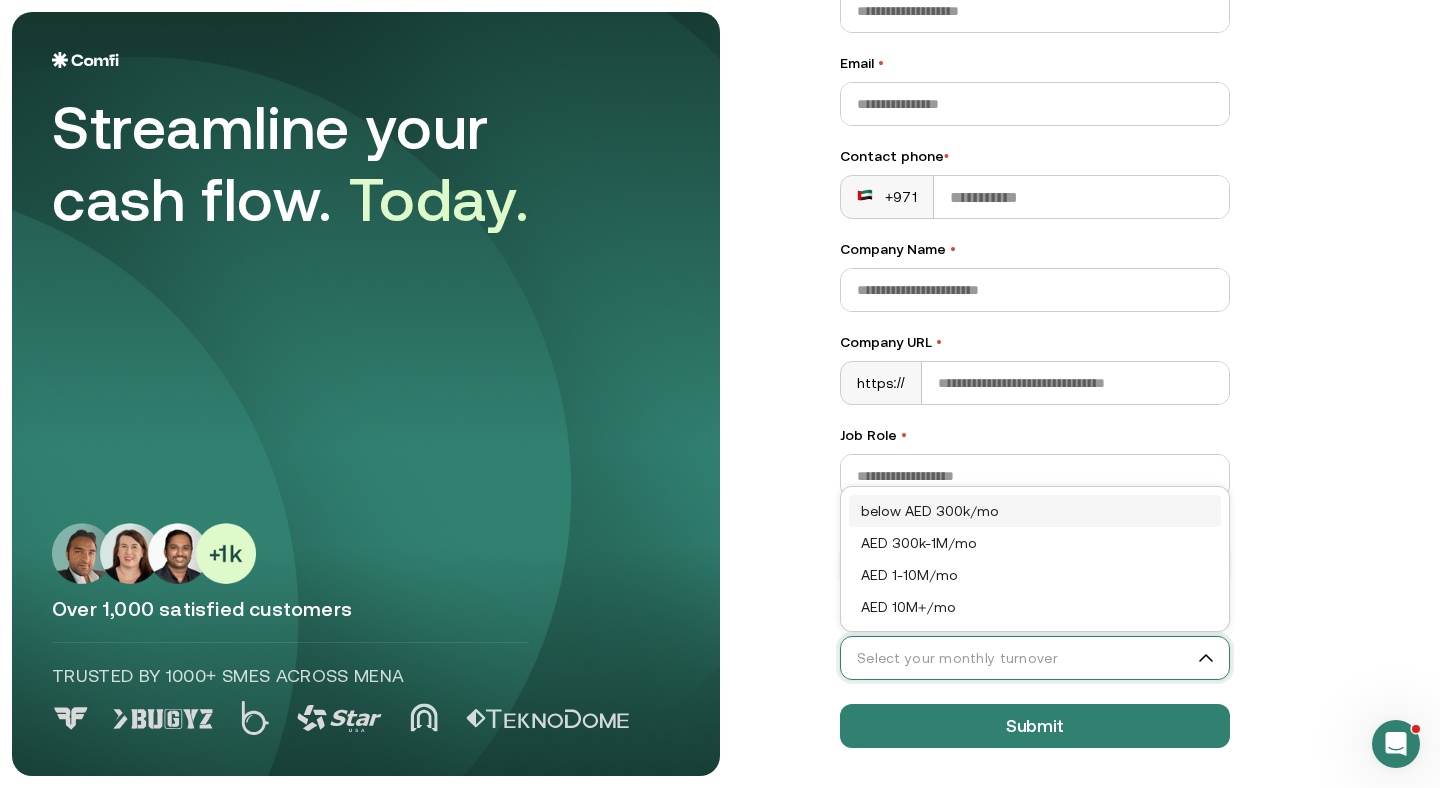 click on "What is the monthly turnover of your company? •" at bounding box center (1026, 658) 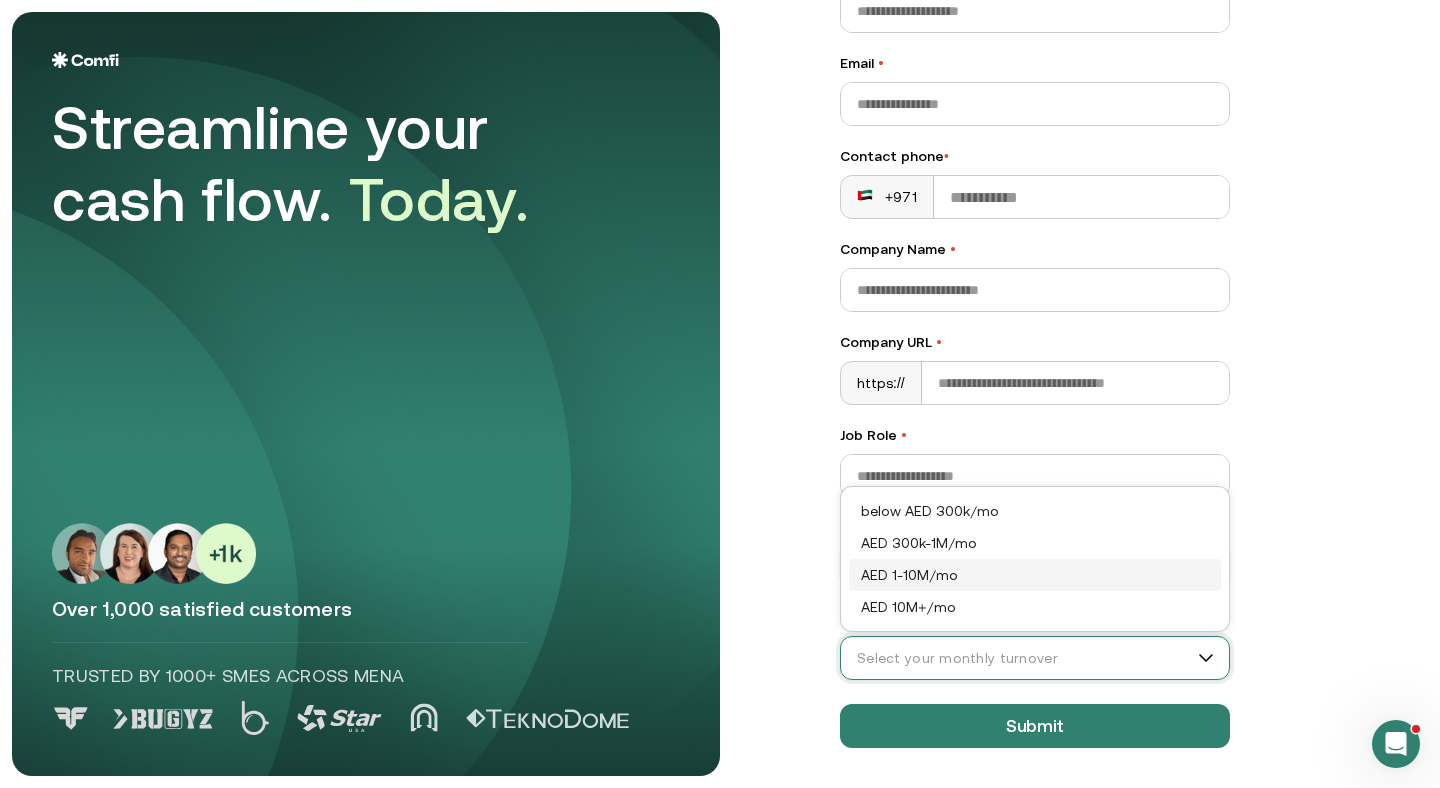 click on "Streamline your cash flow.   Today. Over 1,000 satisfied customers Trusted by 1000+ SMEs across MENA Let’s Get Started Full name • Email • Contact phone  •  +971 Company Name • Company URL • https:// Job Role • How long has your business operated? • Select years What is the monthly turnover of your company? • Select your monthly turnover Trusted by 1000+ SMEs across mena 4.8 Average rating from customers Submit" at bounding box center [720, 394] 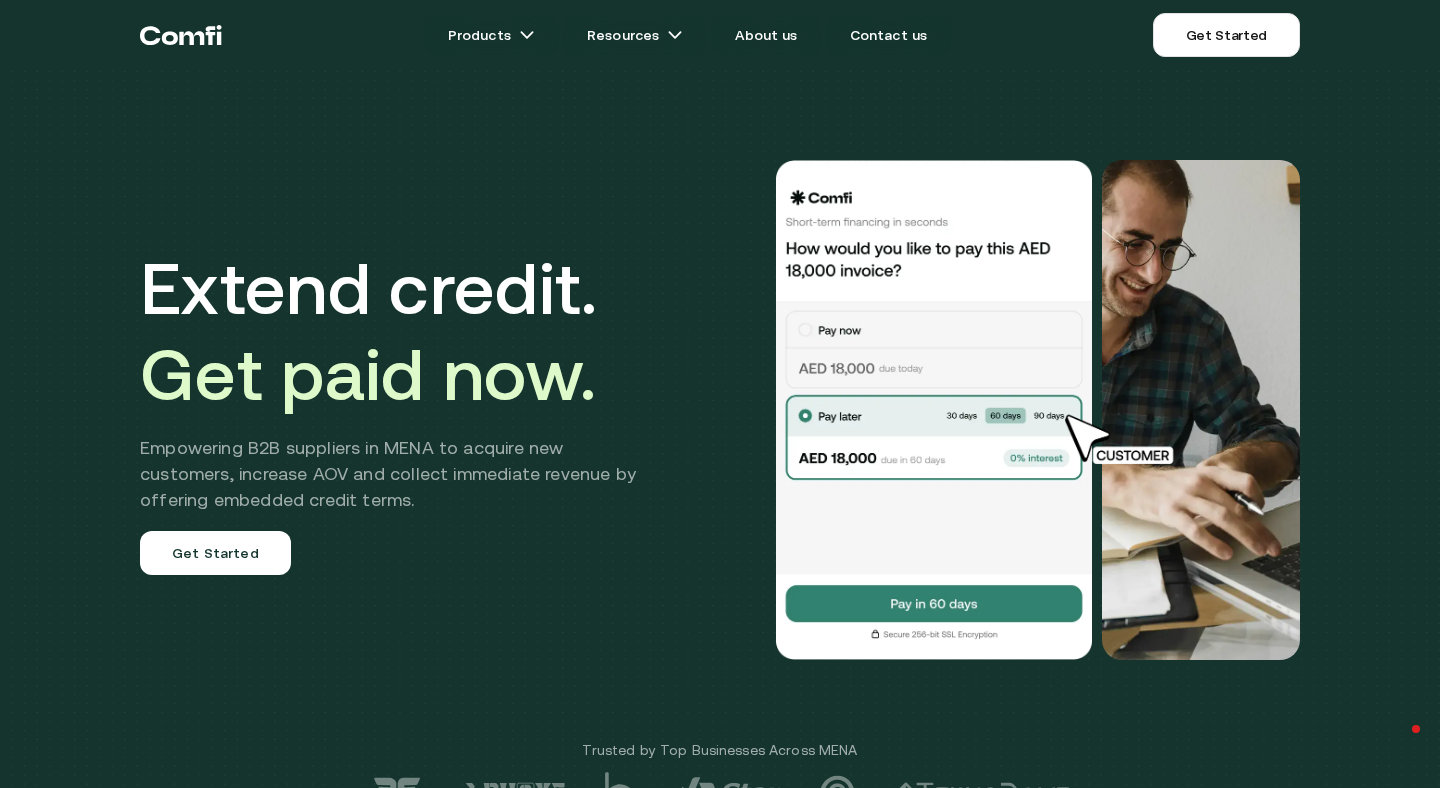 scroll, scrollTop: 0, scrollLeft: 0, axis: both 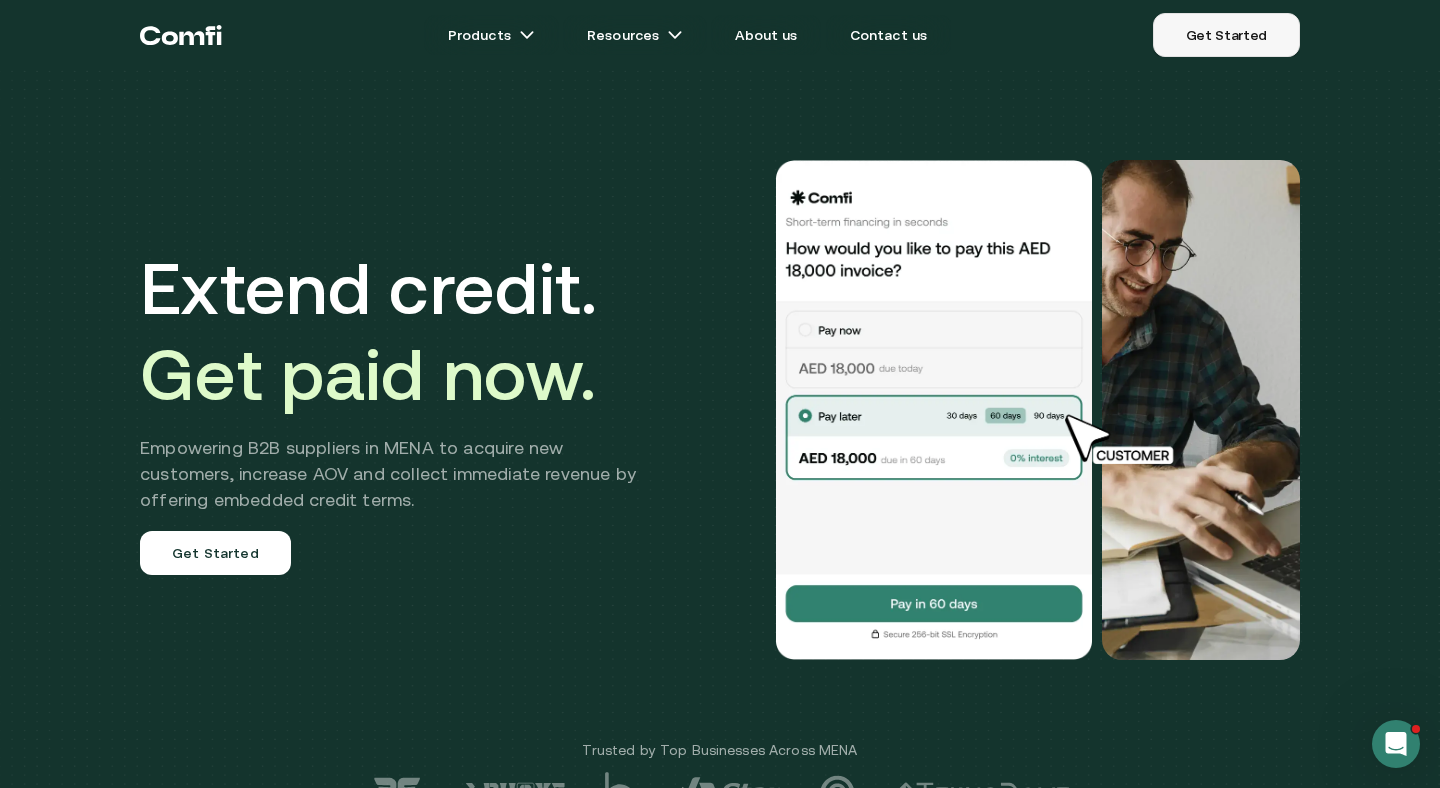 click on "Get Started" at bounding box center [1226, 35] 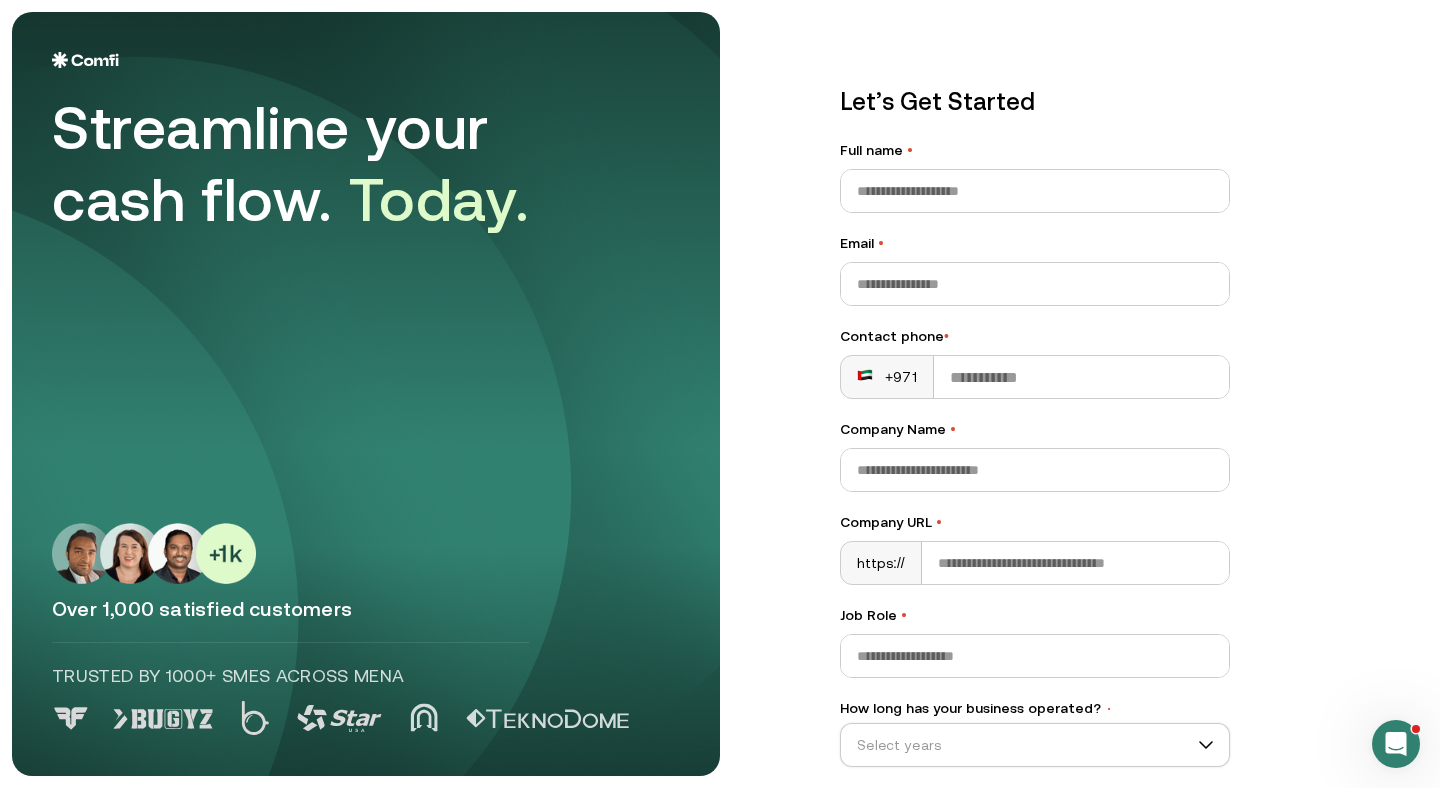type on "******" 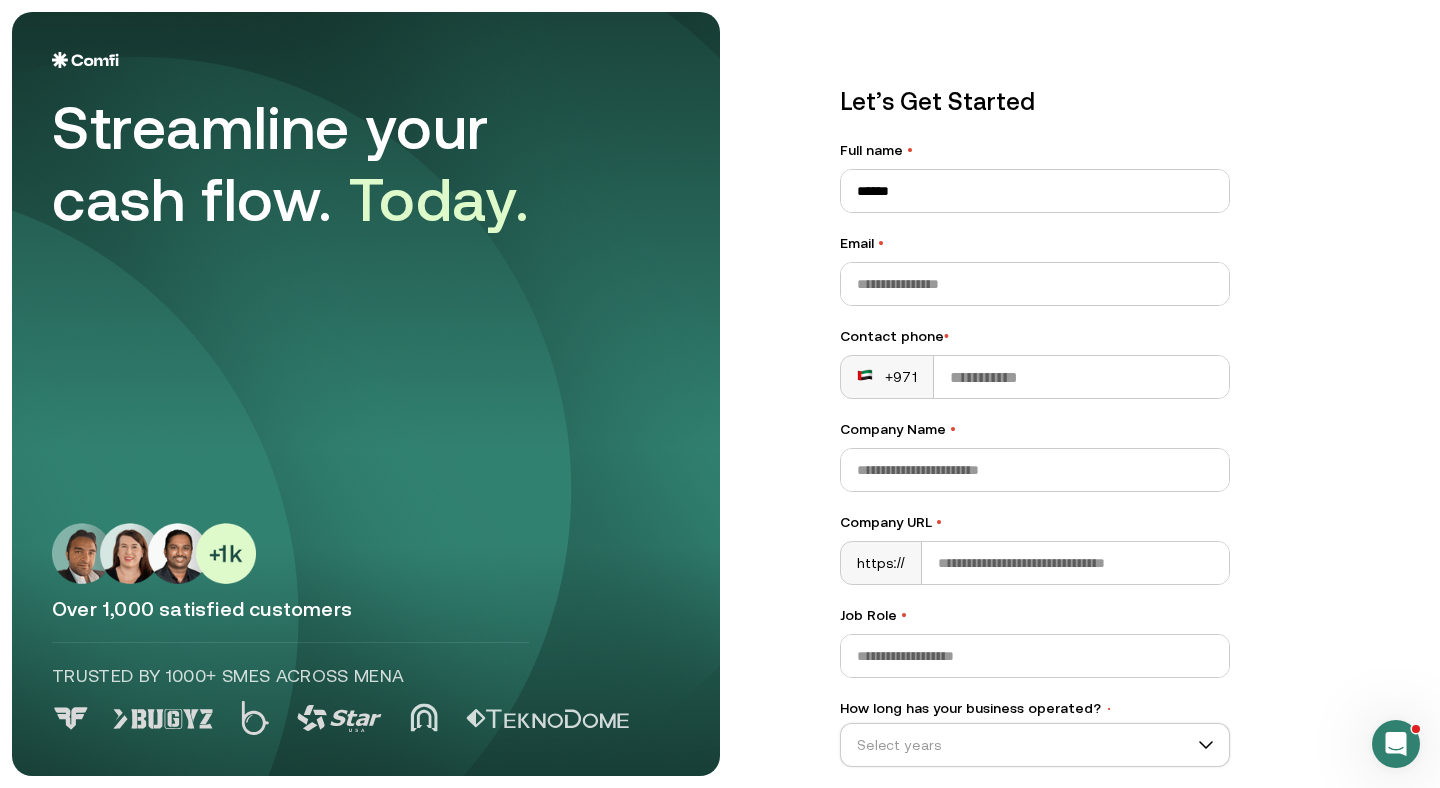 type on "**********" 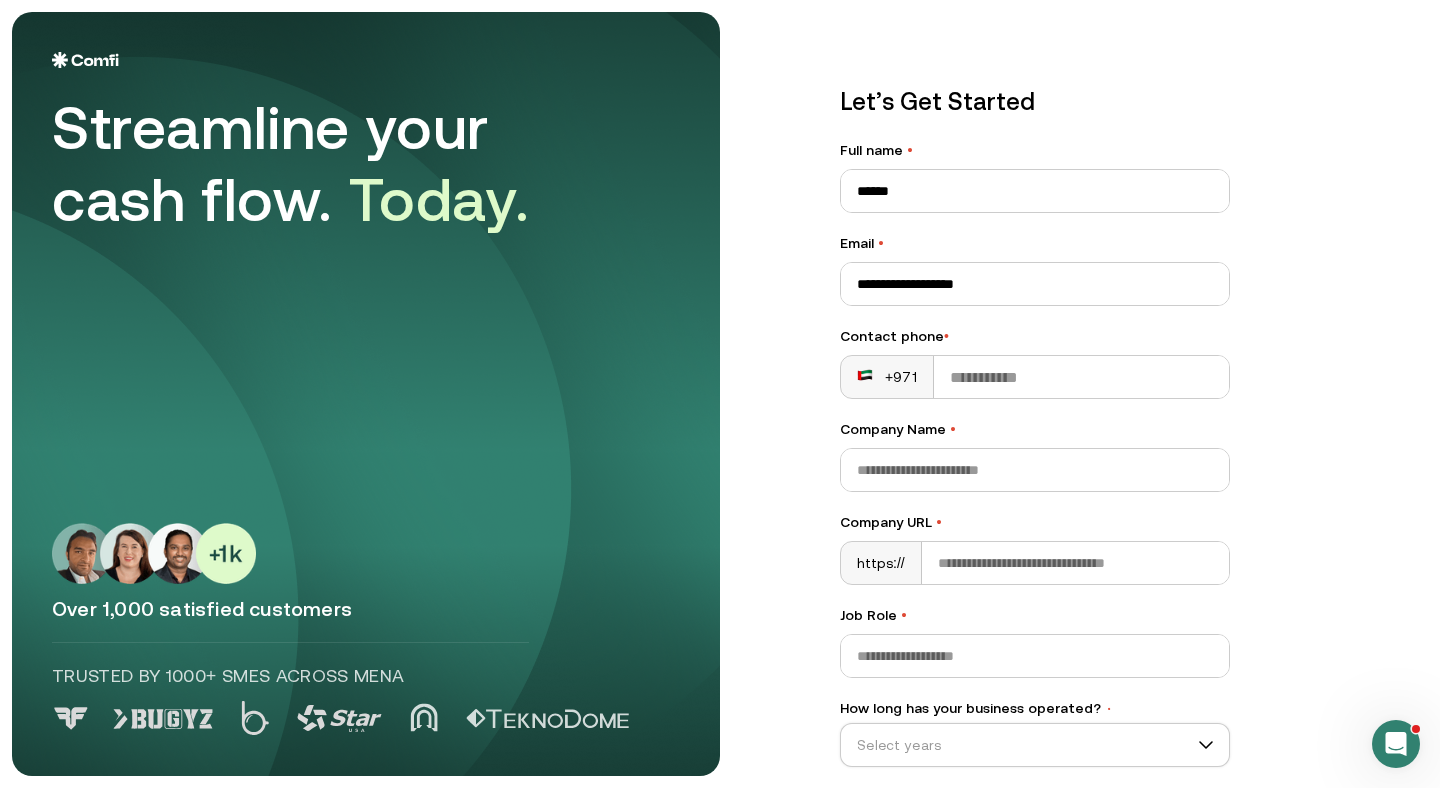type on "**********" 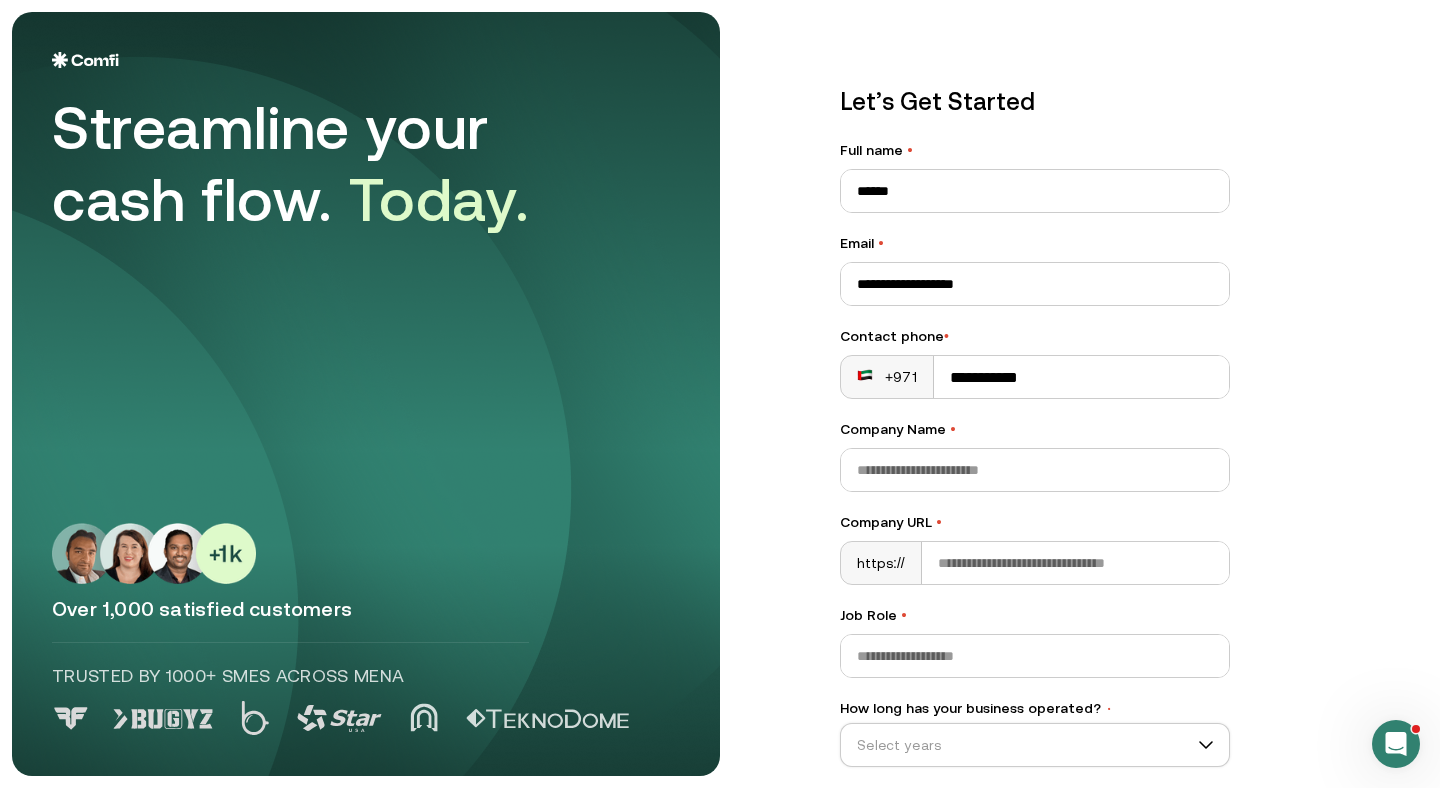 type on "**********" 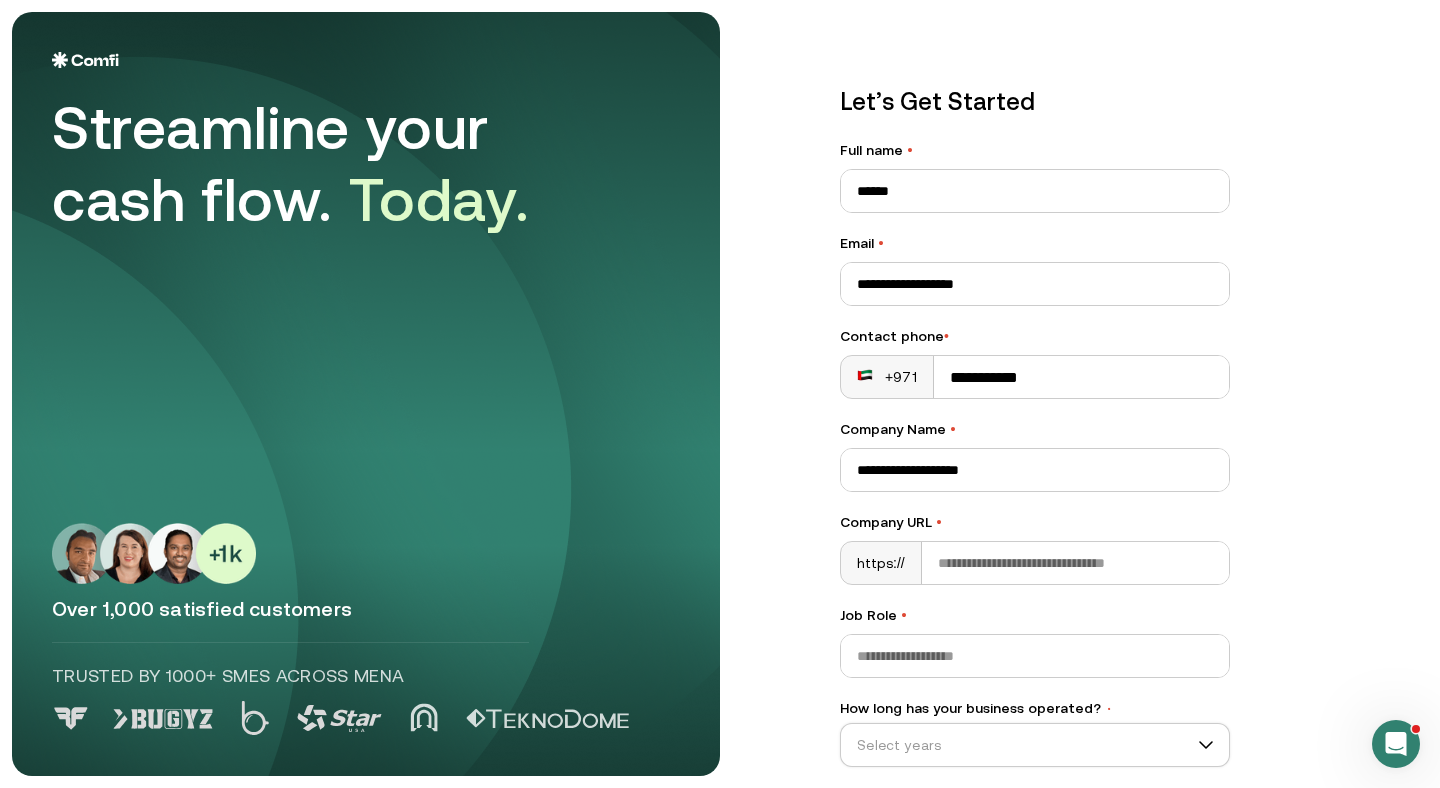 type on "**********" 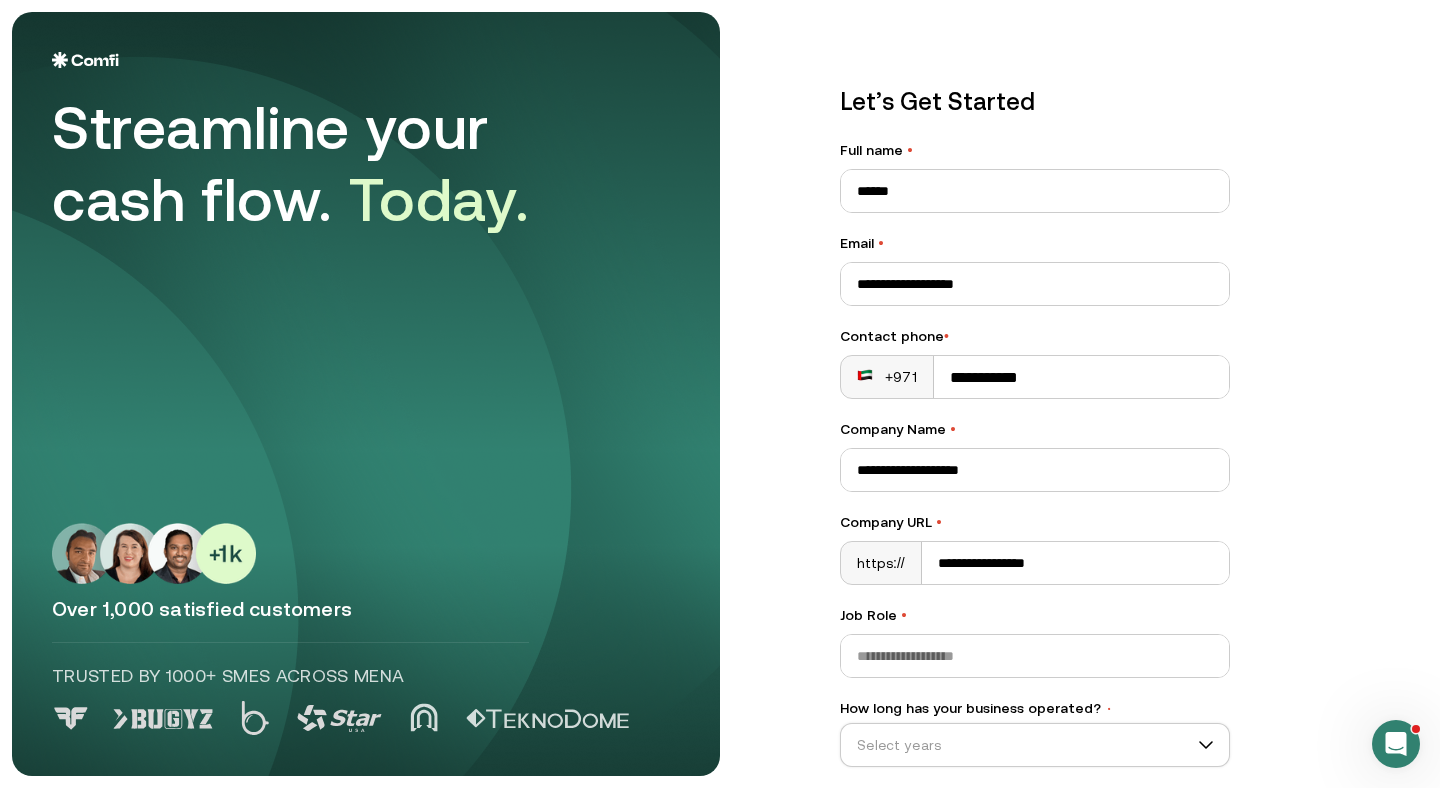 type on "**********" 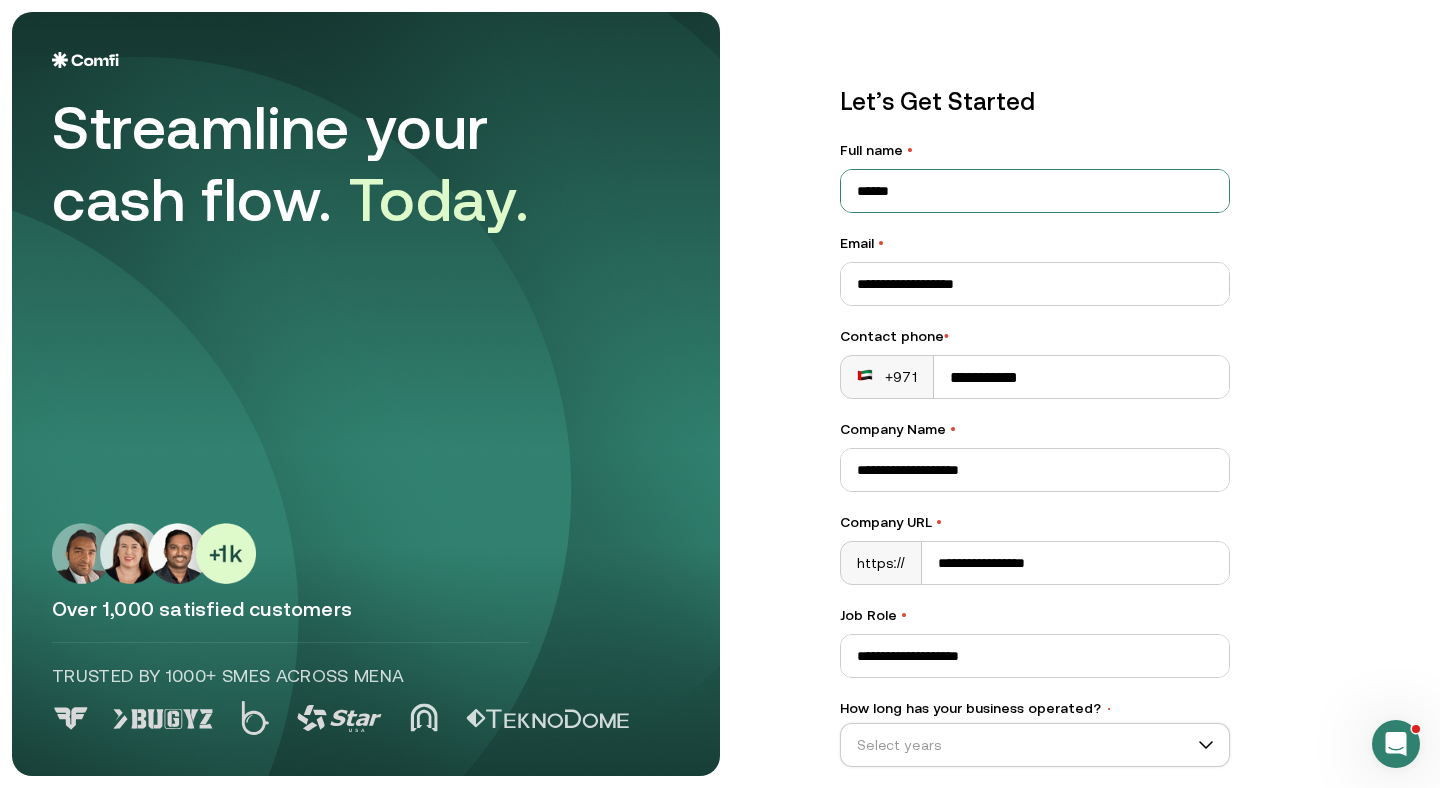 click on "******" at bounding box center (1035, 191) 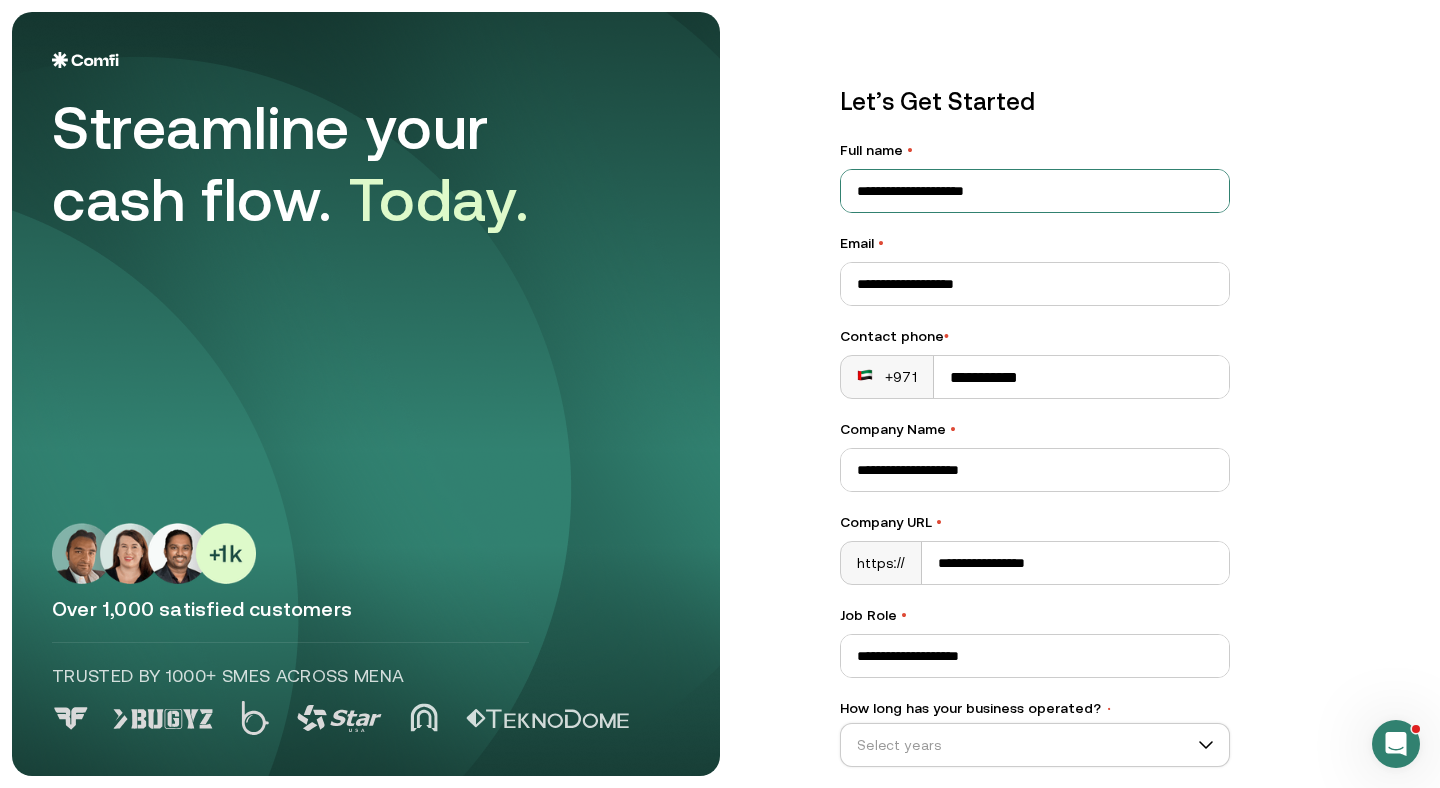 drag, startPoint x: 1009, startPoint y: 197, endPoint x: 978, endPoint y: 197, distance: 31 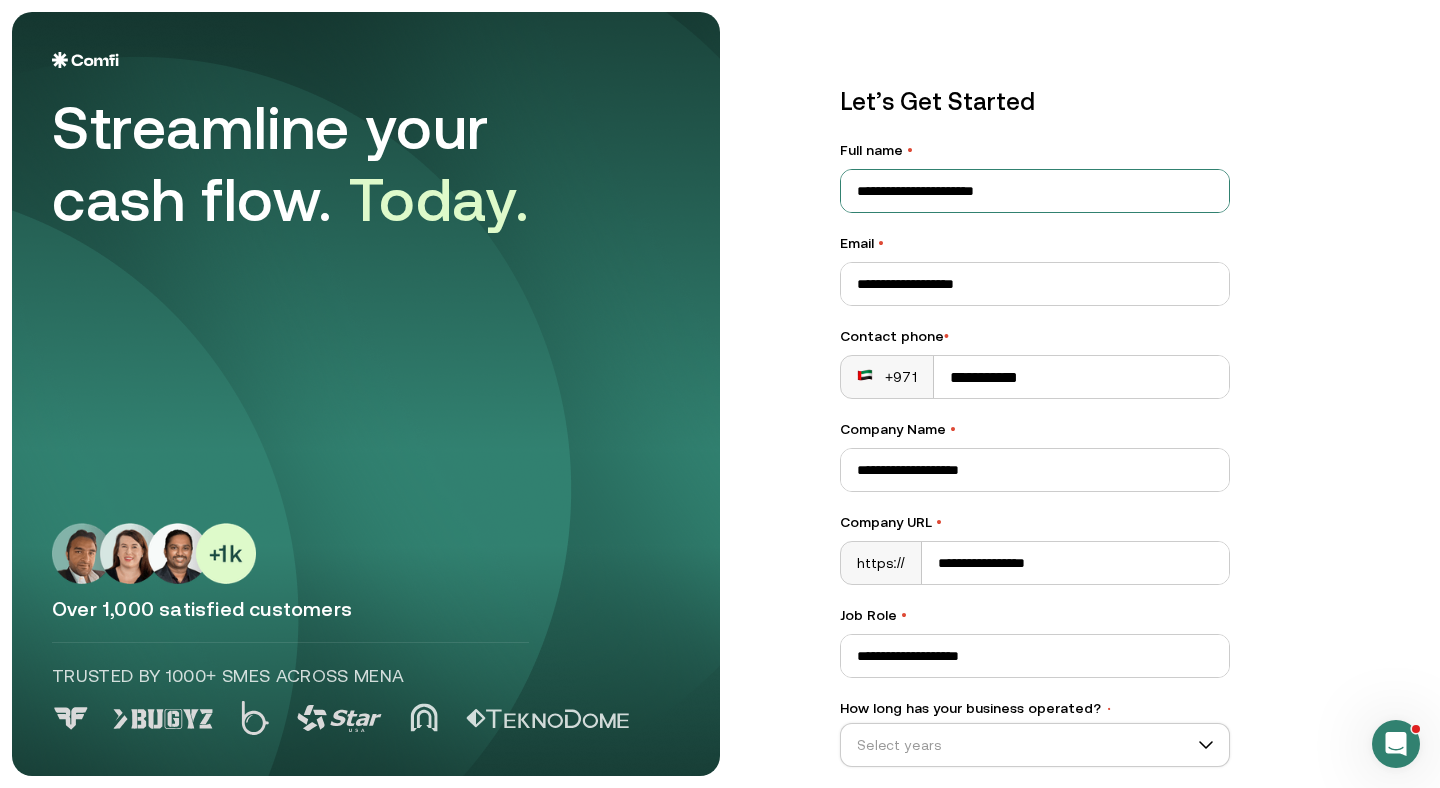 type on "**********" 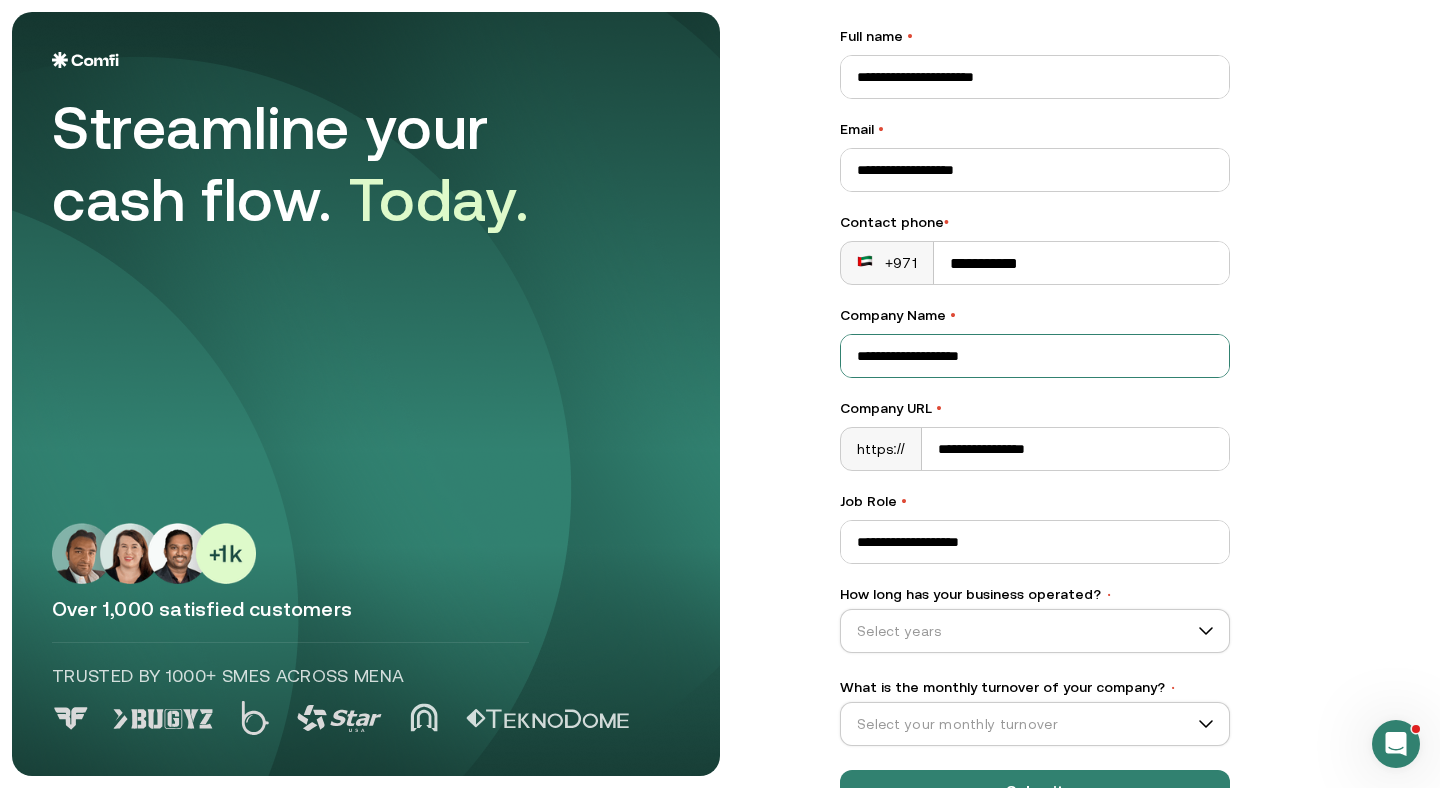 scroll, scrollTop: 26, scrollLeft: 0, axis: vertical 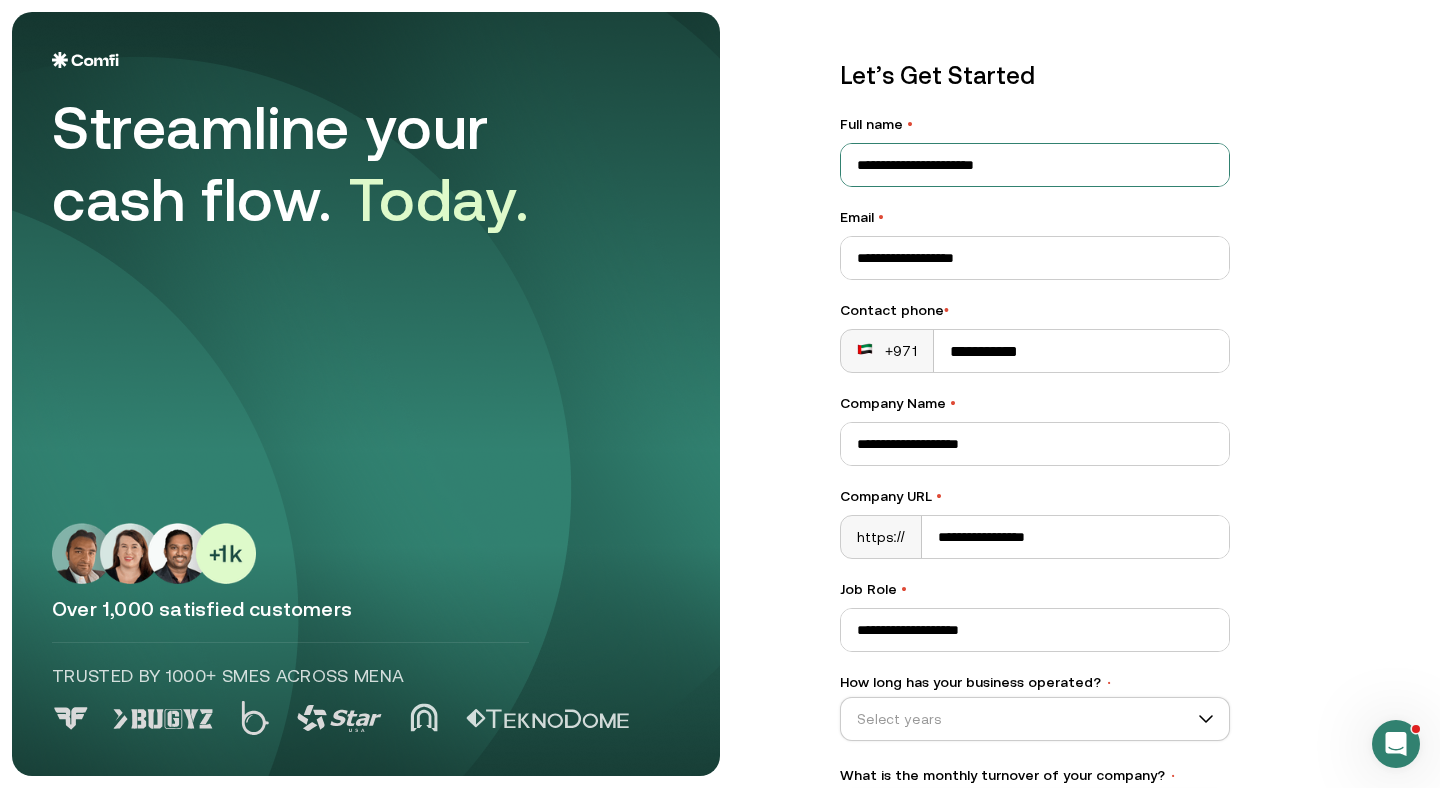 click on "**********" at bounding box center [1035, 165] 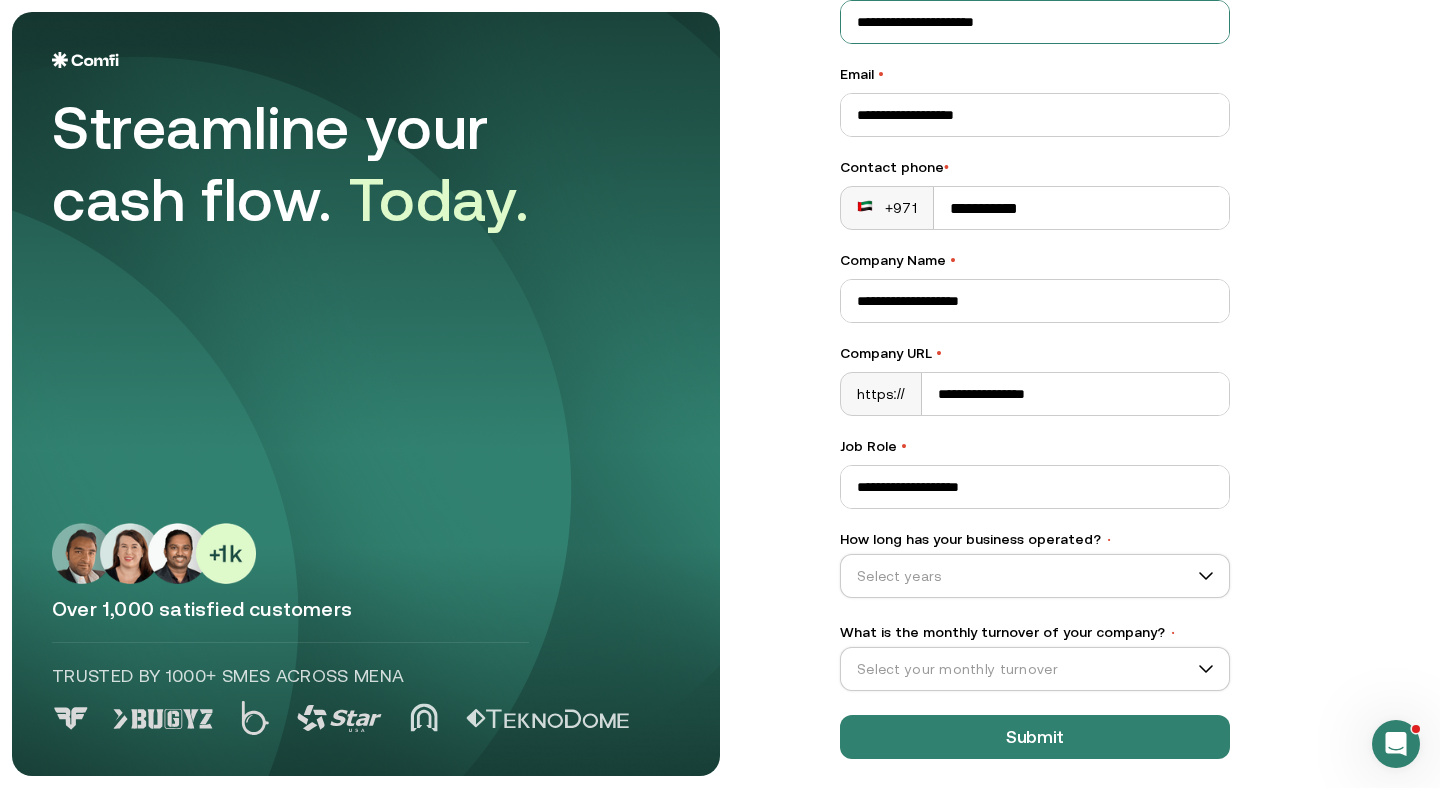 scroll, scrollTop: 180, scrollLeft: 0, axis: vertical 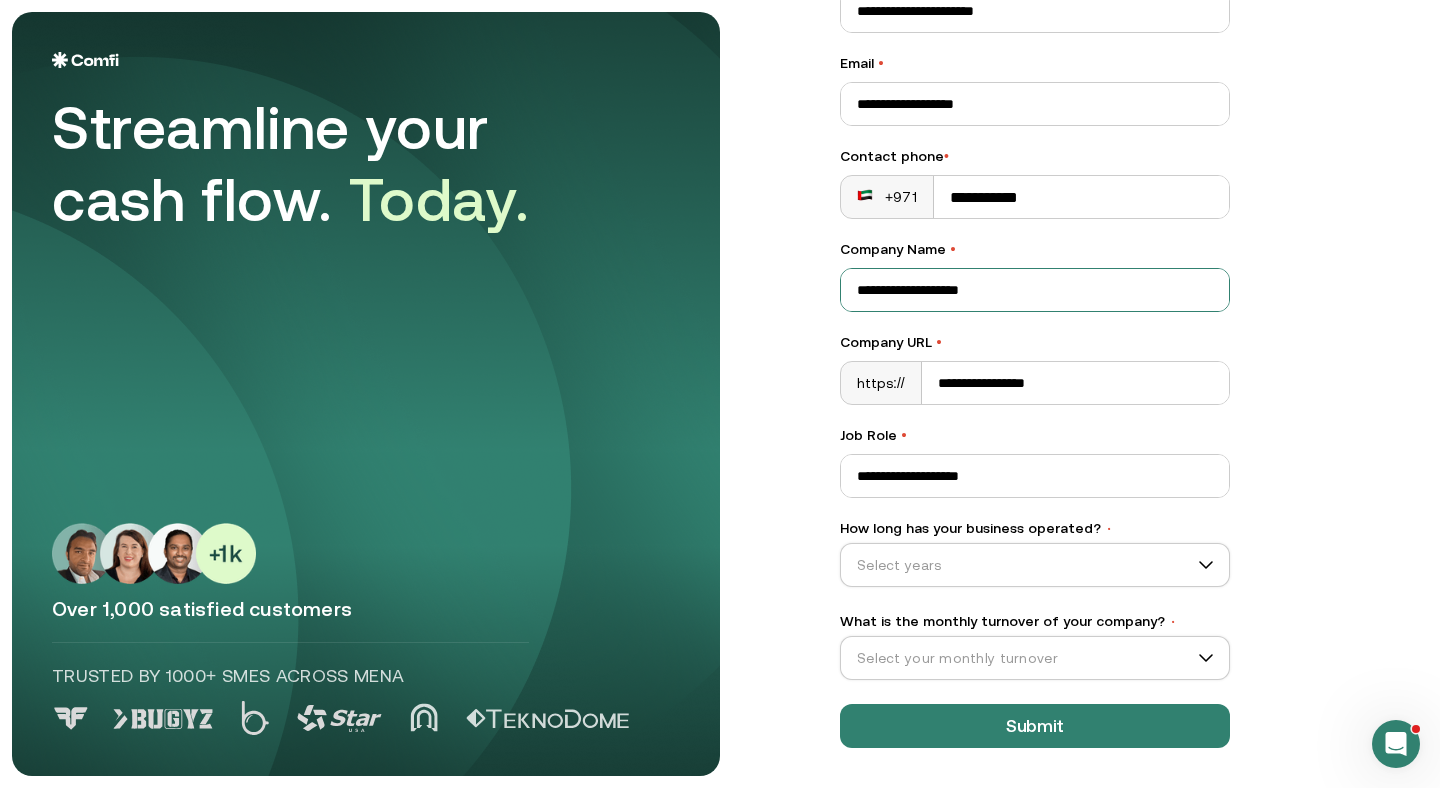 click on "**********" at bounding box center [1035, 290] 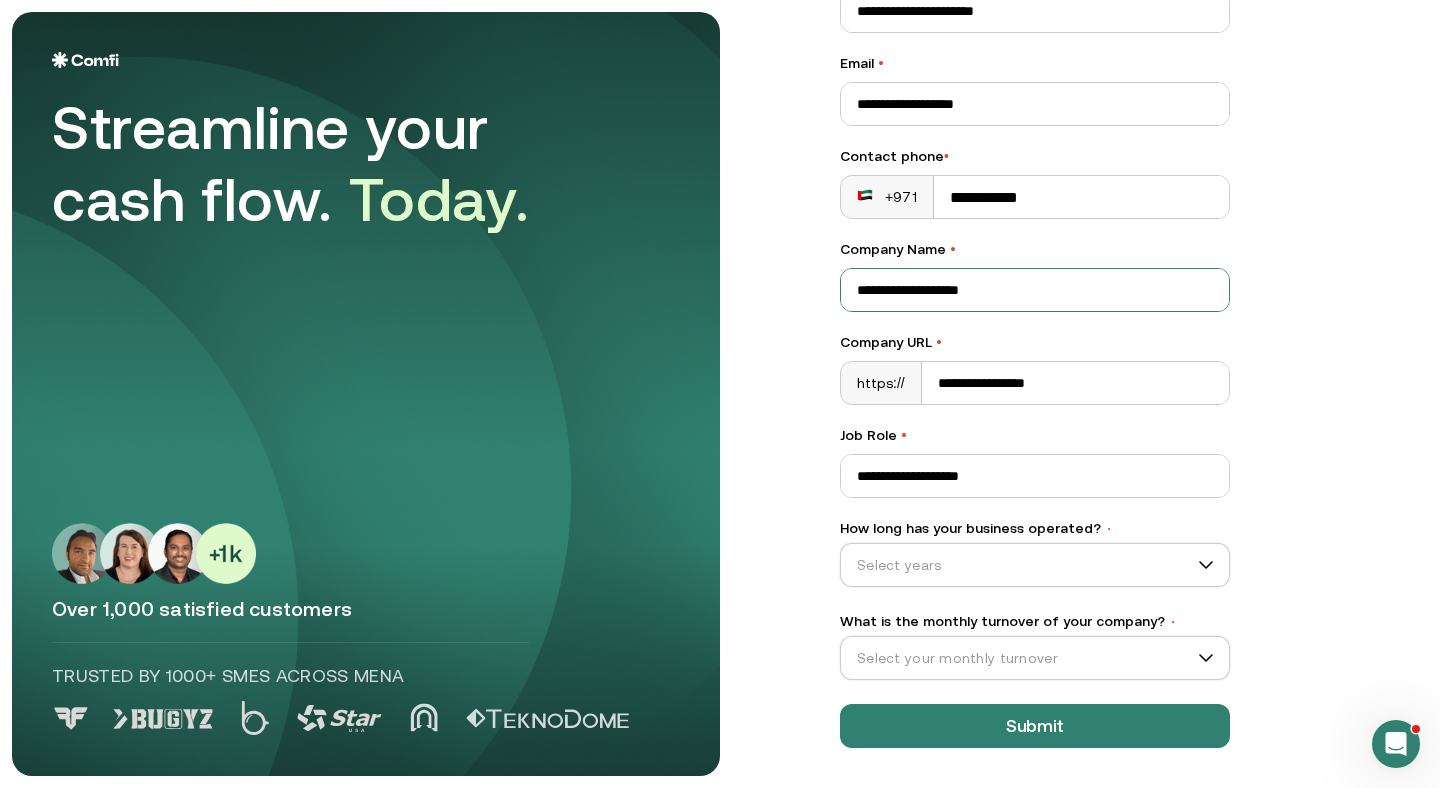click on "**********" at bounding box center [1035, 290] 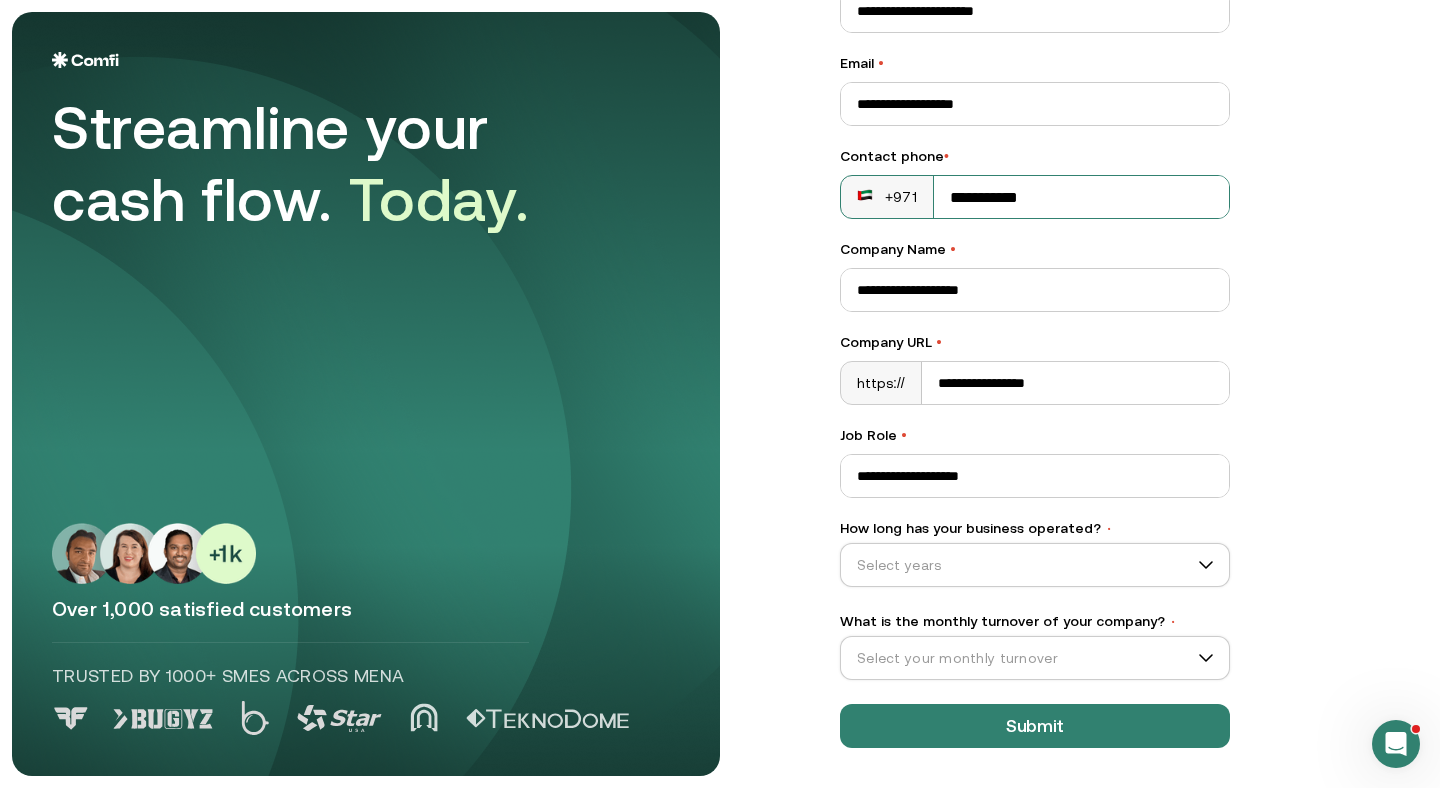 click on "**********" at bounding box center [1081, 197] 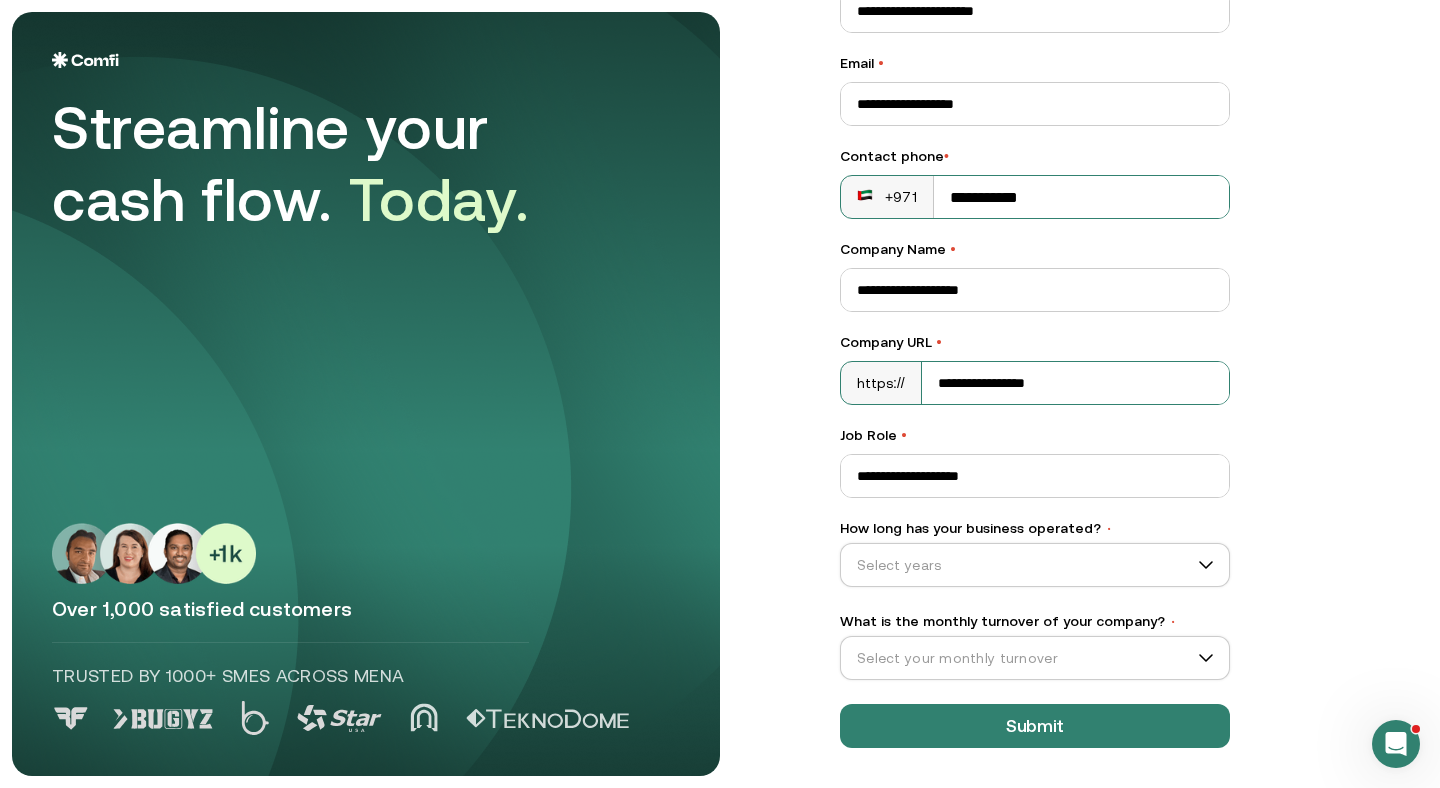 type on "**********" 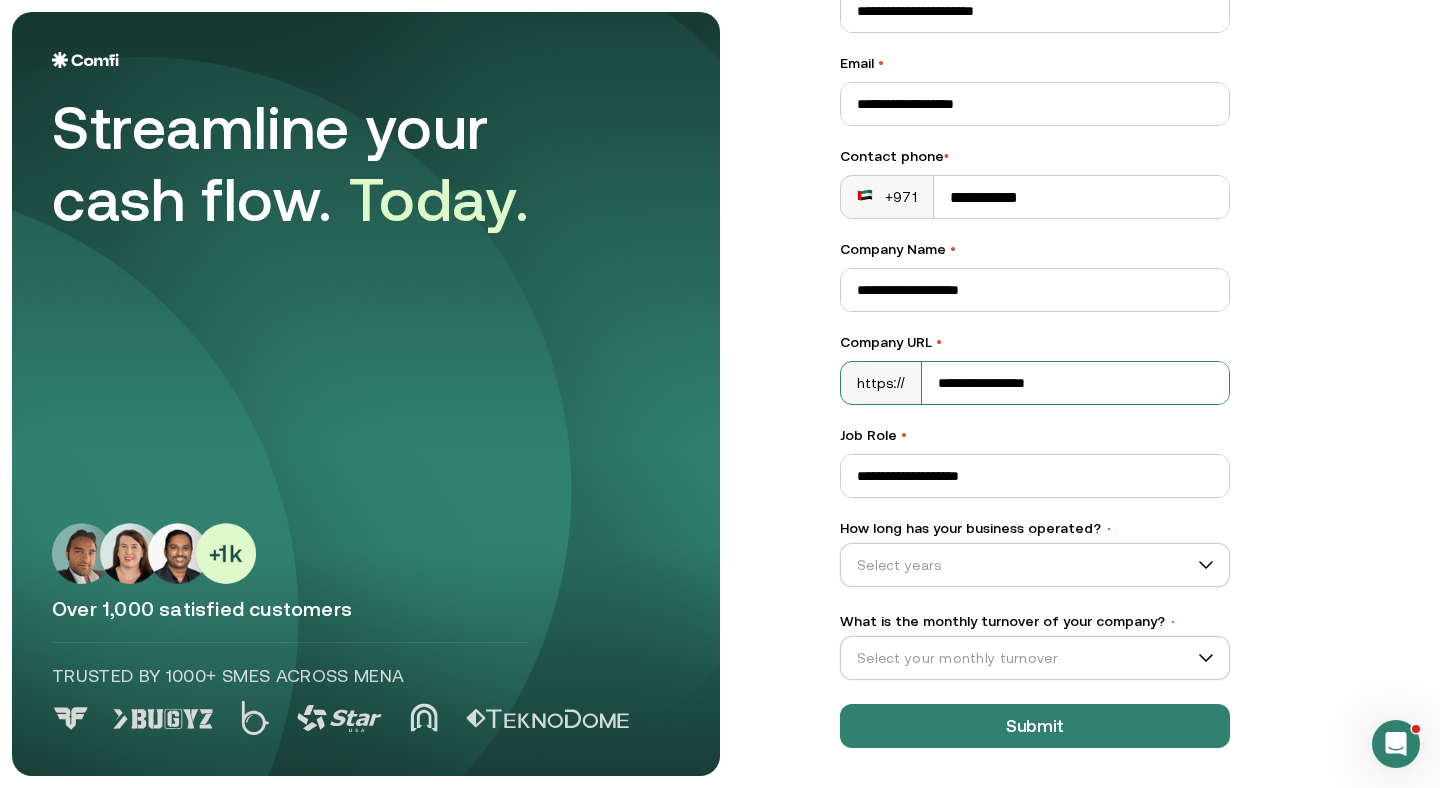 click on "**********" at bounding box center [1075, 383] 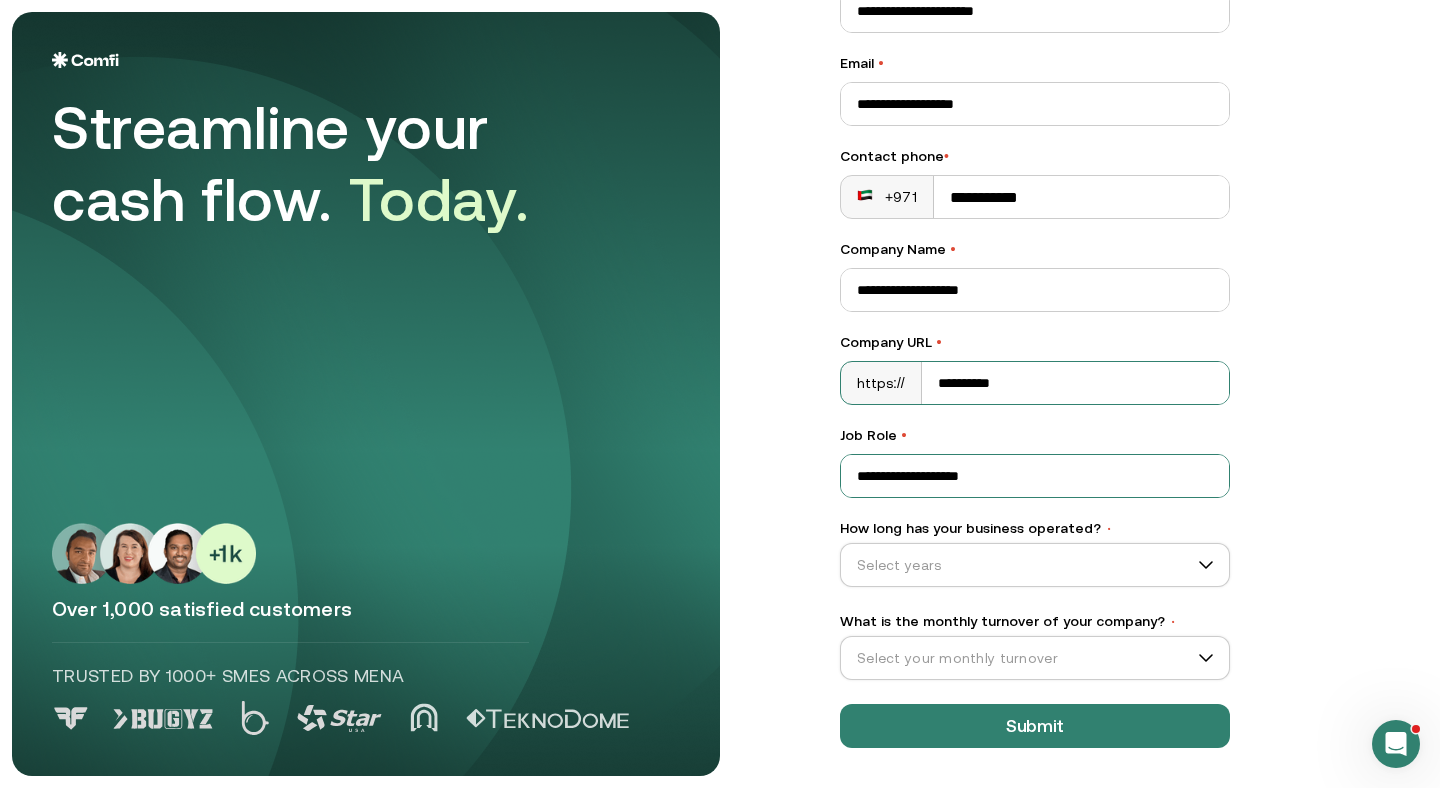 type on "**********" 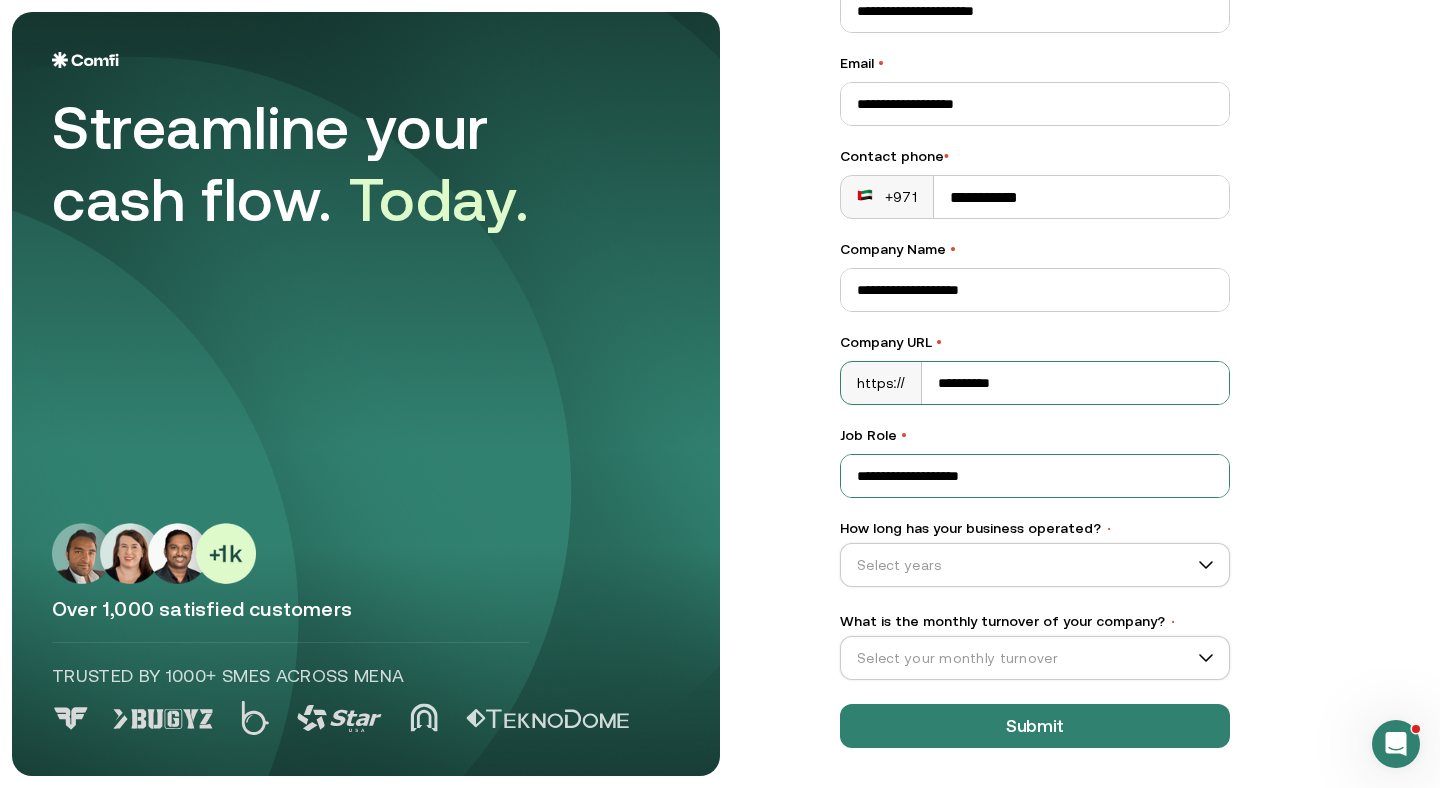 click on "**********" at bounding box center (1035, 476) 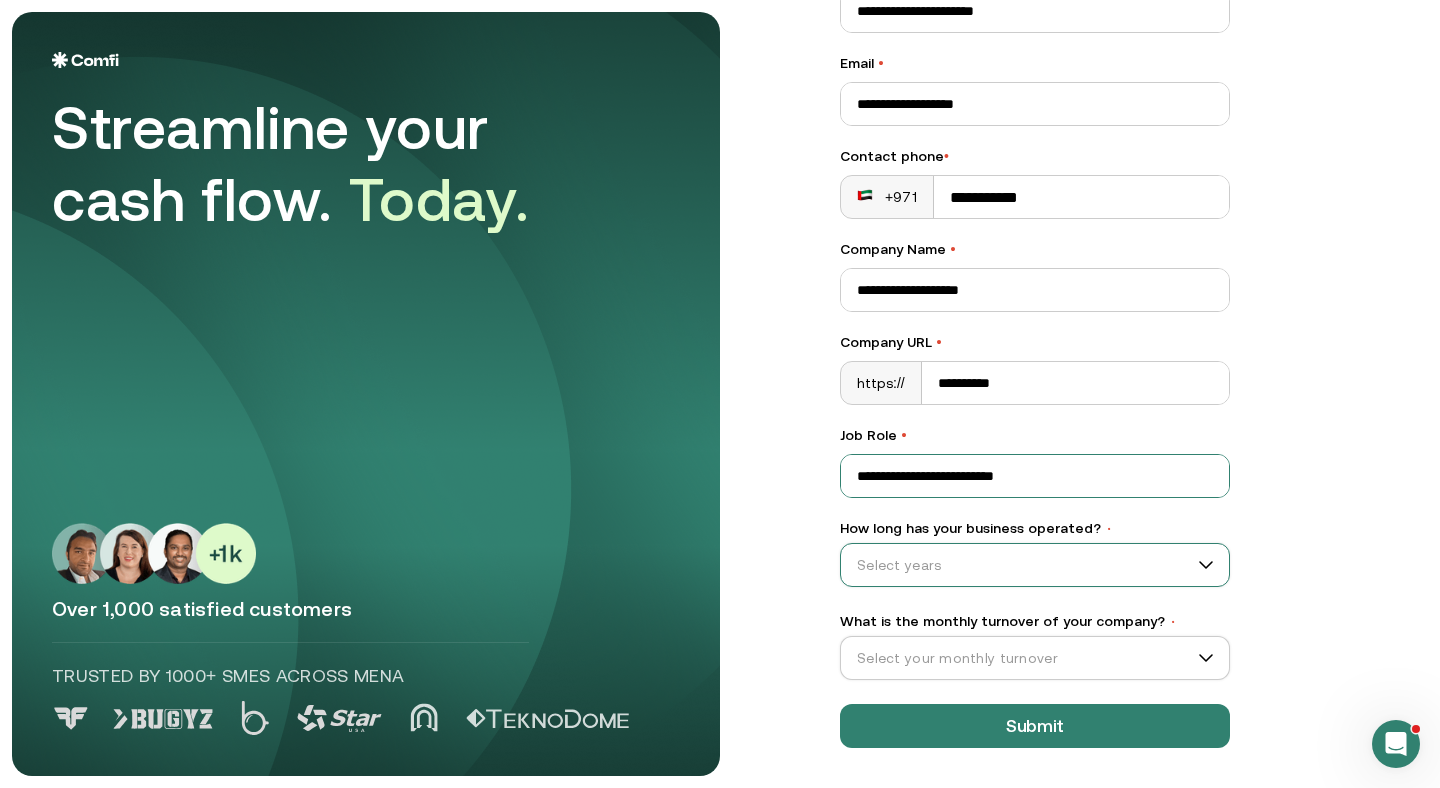 type on "**********" 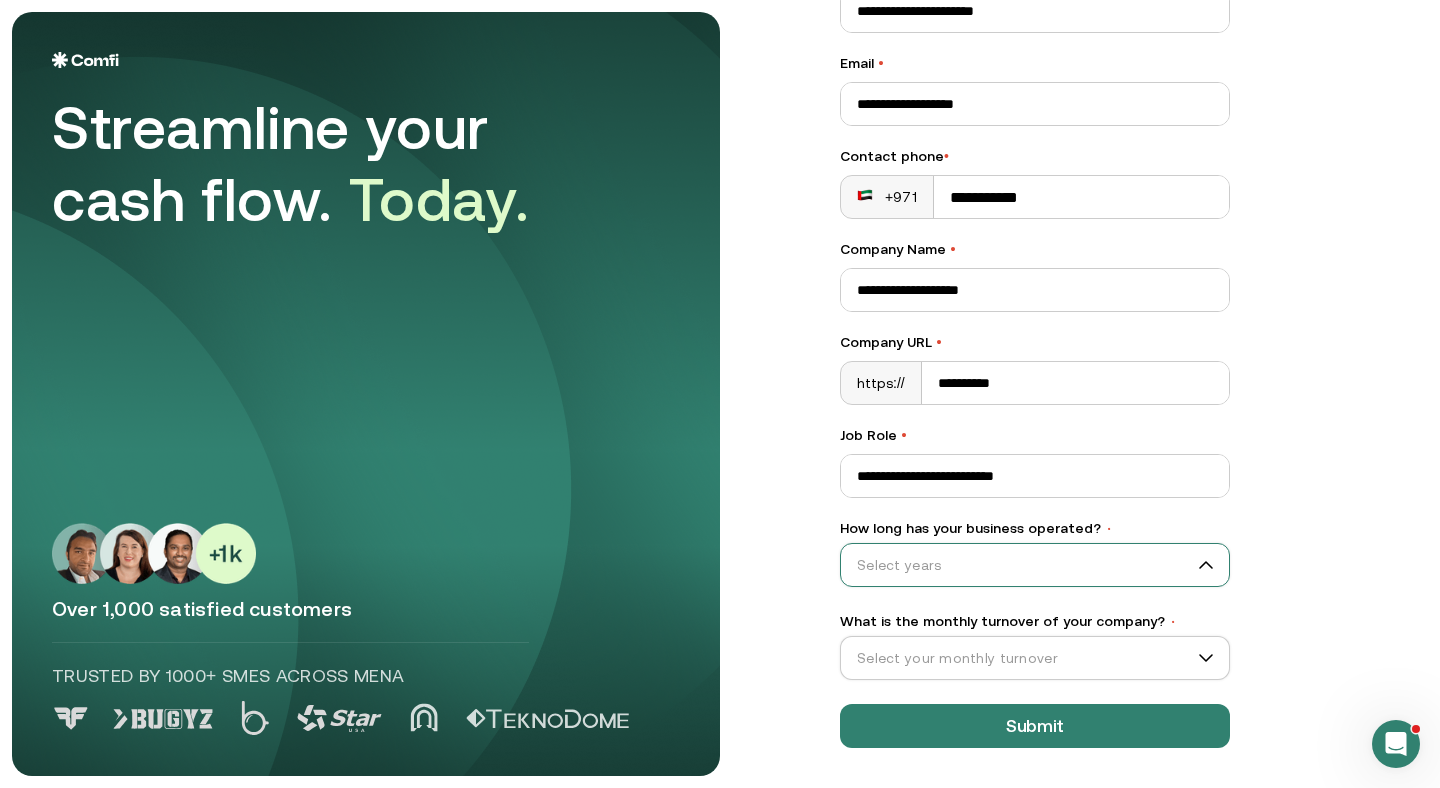 click on "How long has your business operated? •" at bounding box center (1026, 565) 